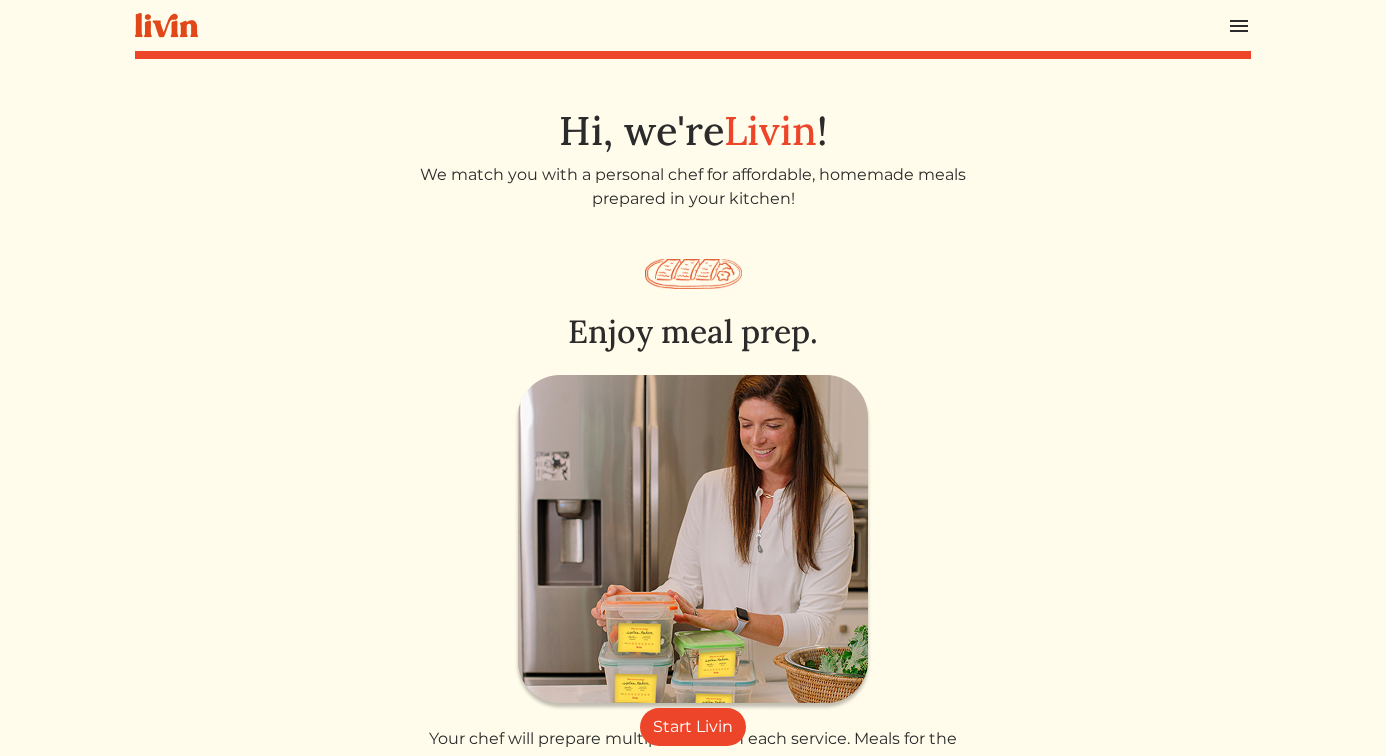 scroll, scrollTop: 0, scrollLeft: 0, axis: both 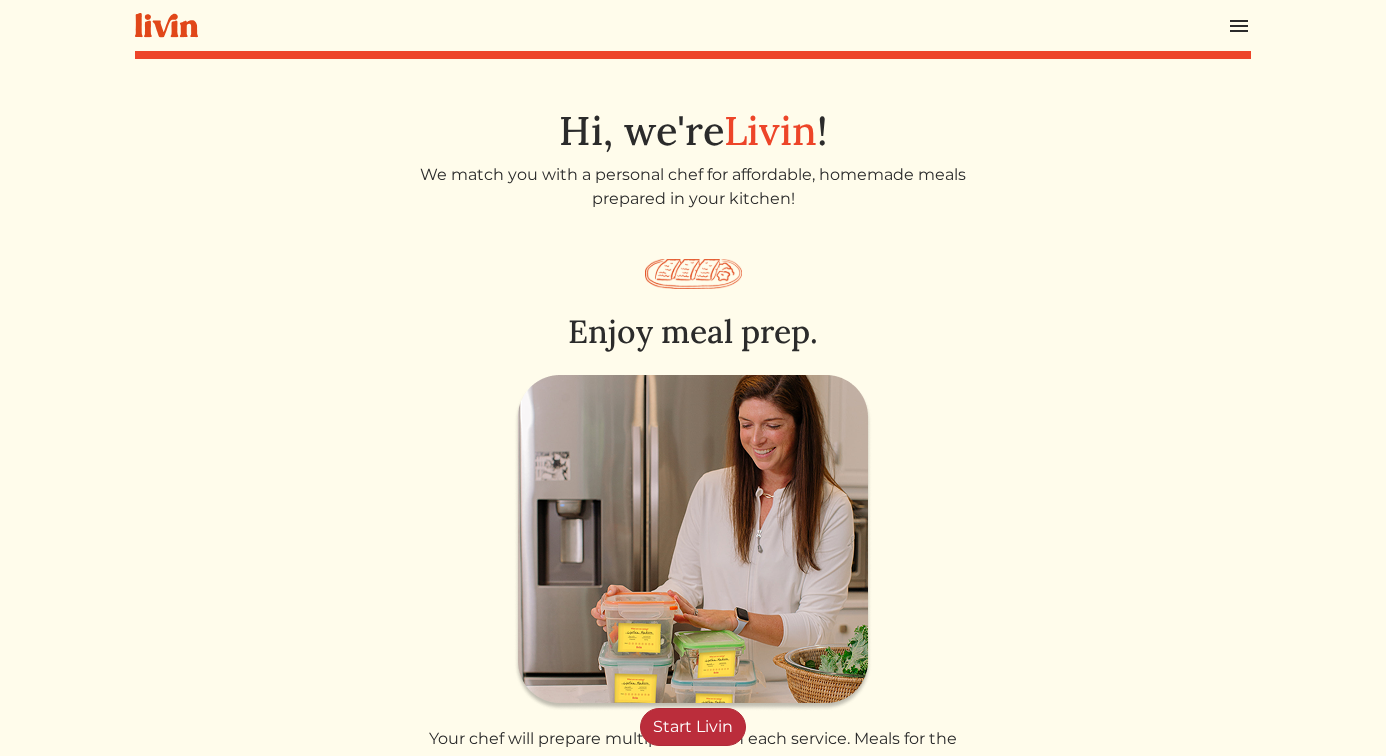 click on "Start Livin" at bounding box center (693, 727) 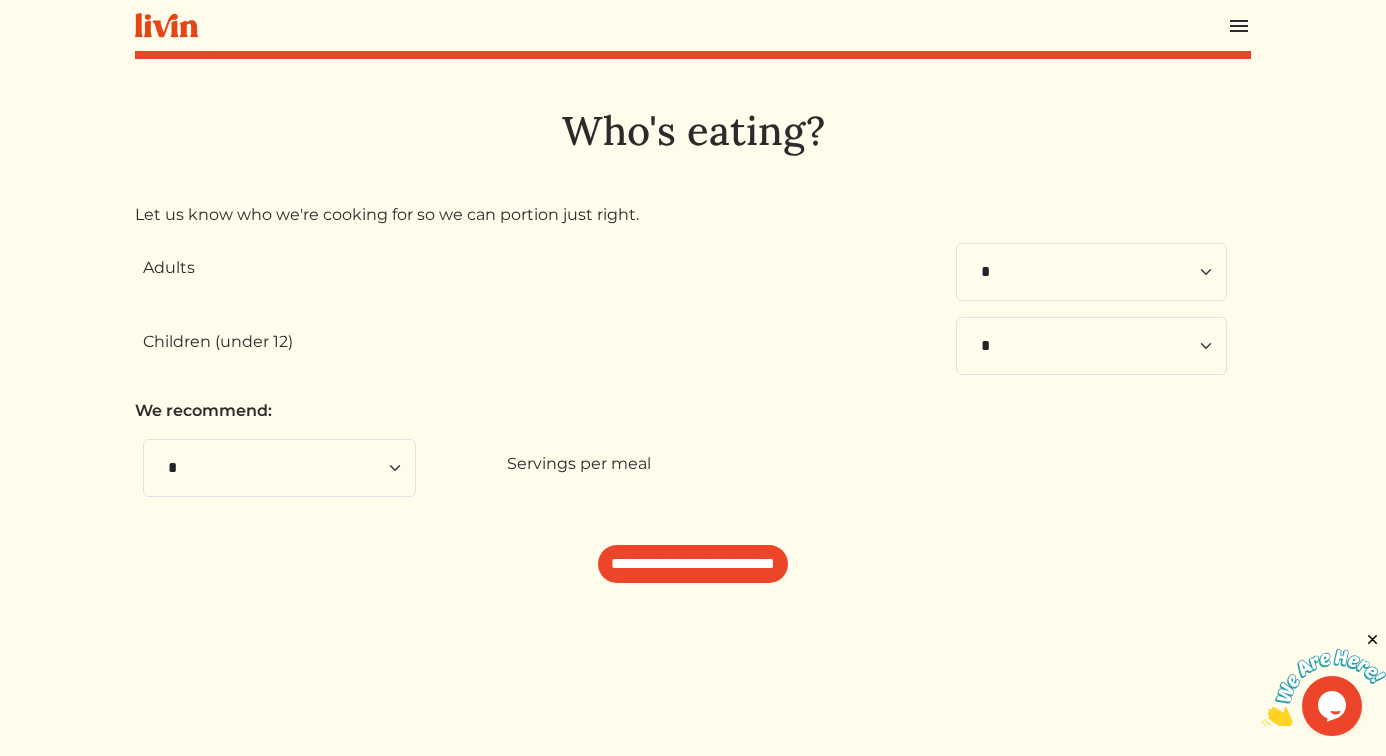 scroll, scrollTop: 0, scrollLeft: 0, axis: both 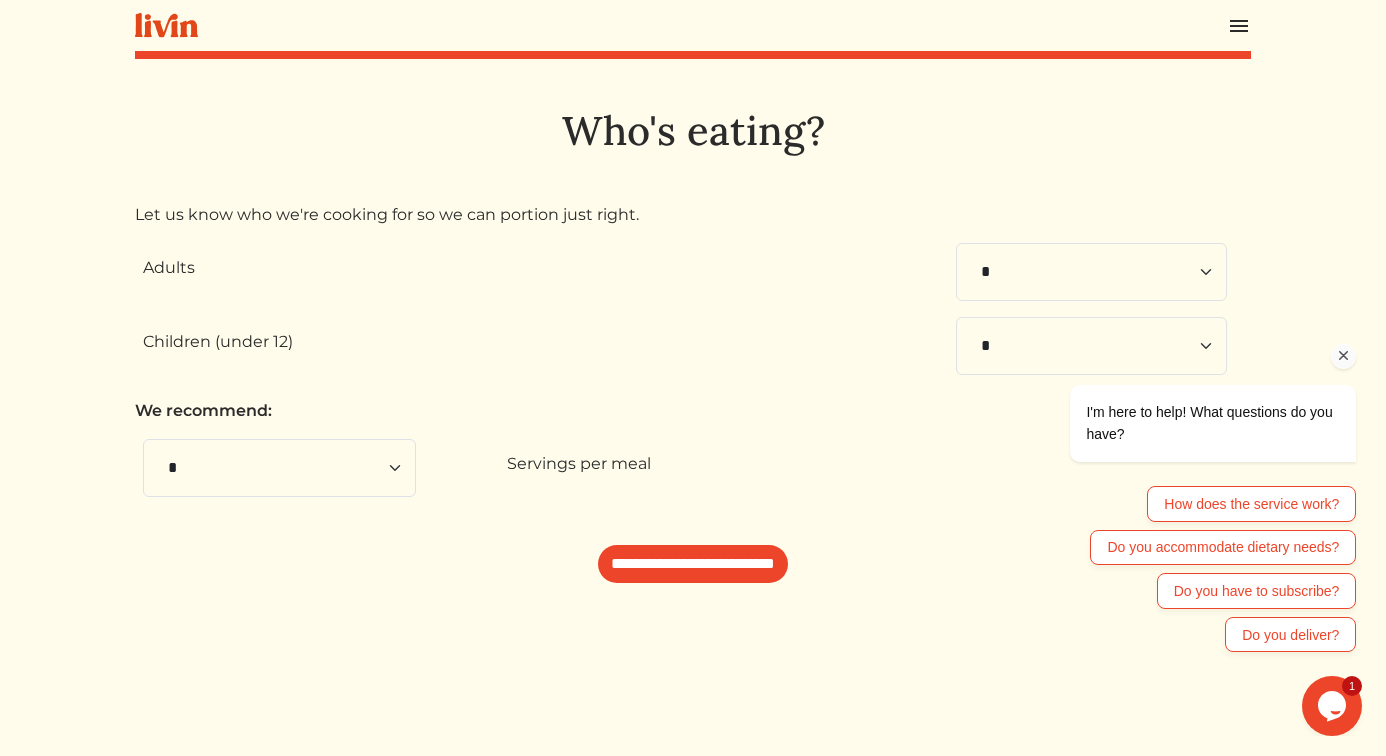 click on "I'm here to help!  What questions do you have? How does the service work? Do you accommodate dietary needs? Do you have to subscribe? Do you deliver?" at bounding box center [1186, 431] 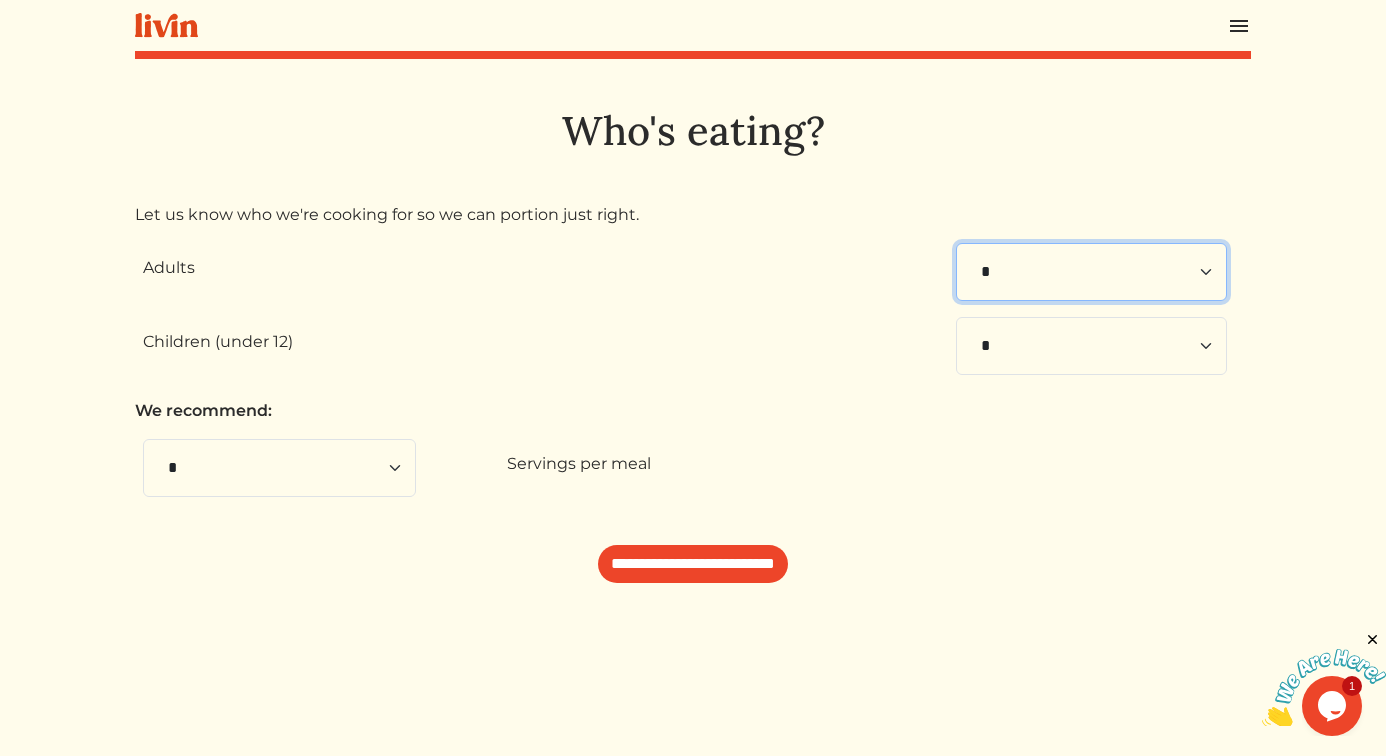 click on "*
*
*
*
*
*
*
*
*
**" at bounding box center [1091, 272] 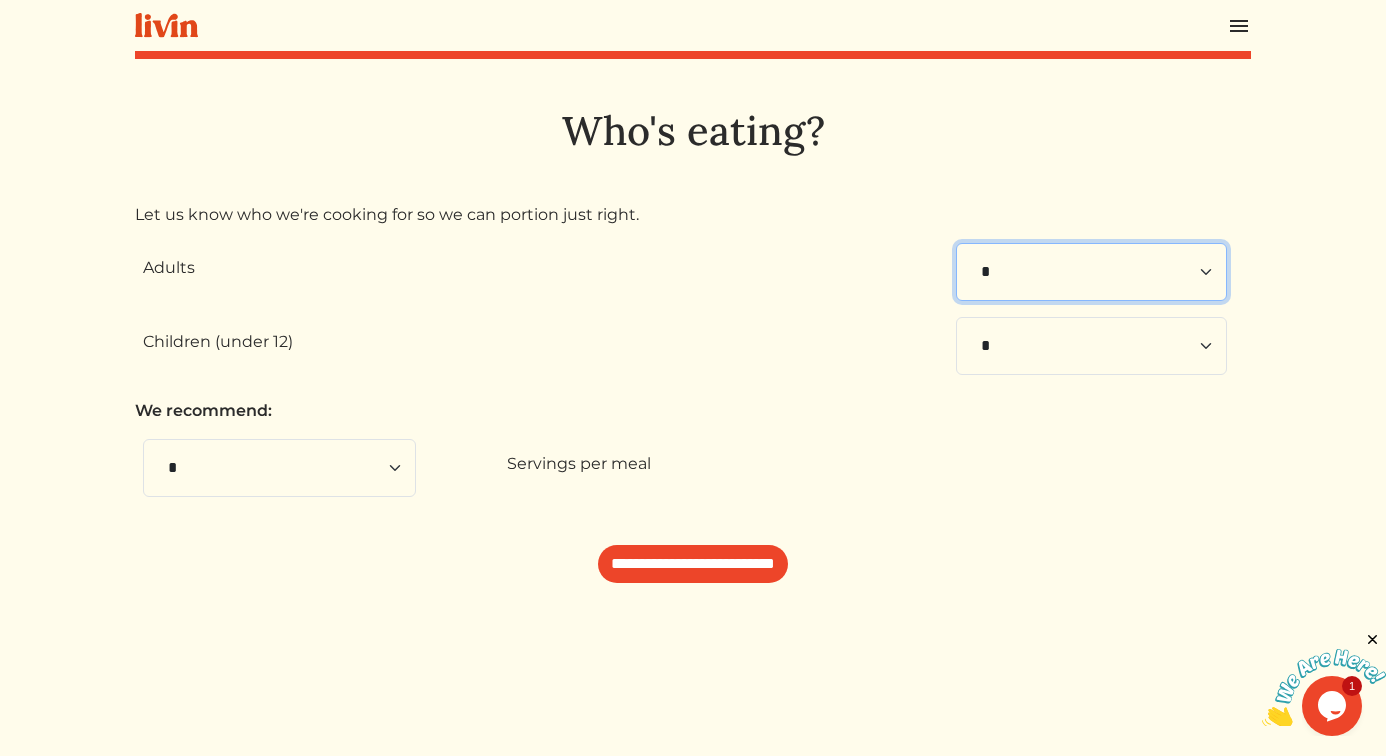 select on "*" 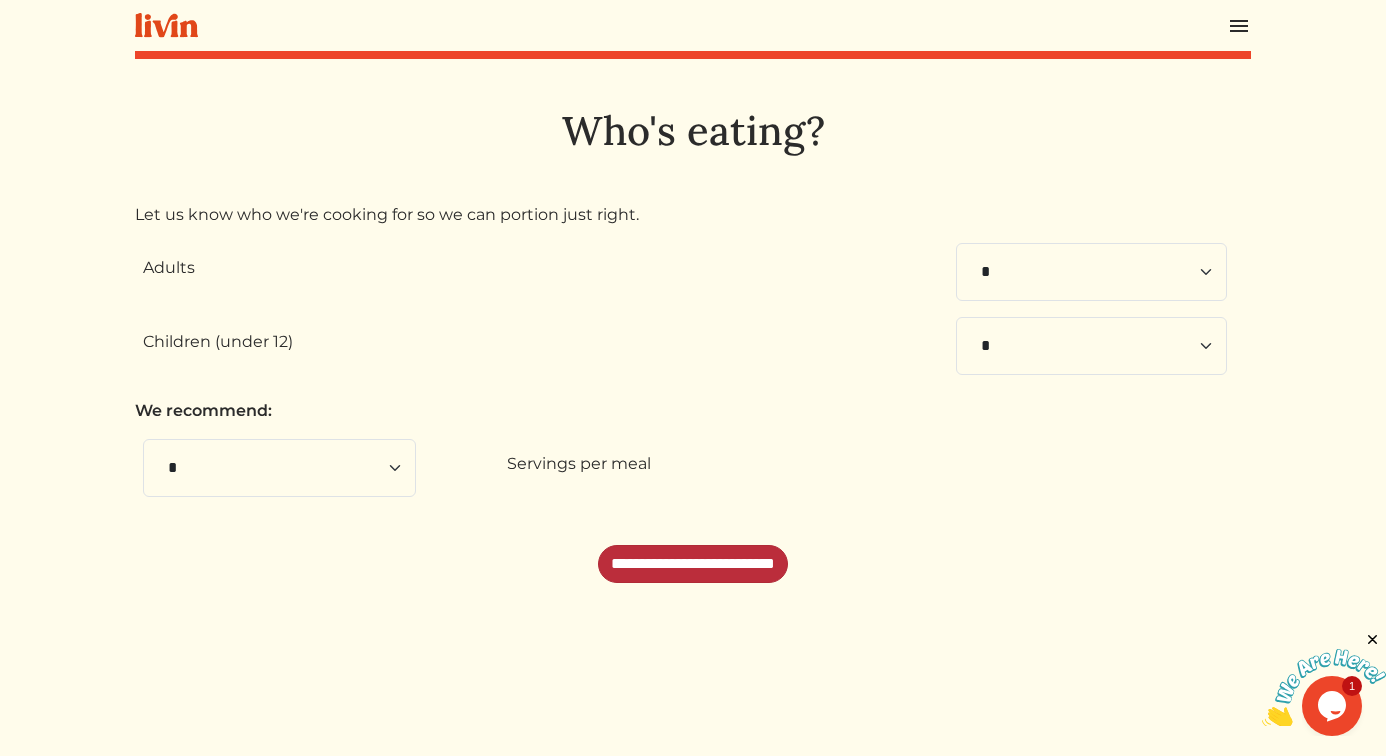 click on "**********" at bounding box center [693, 564] 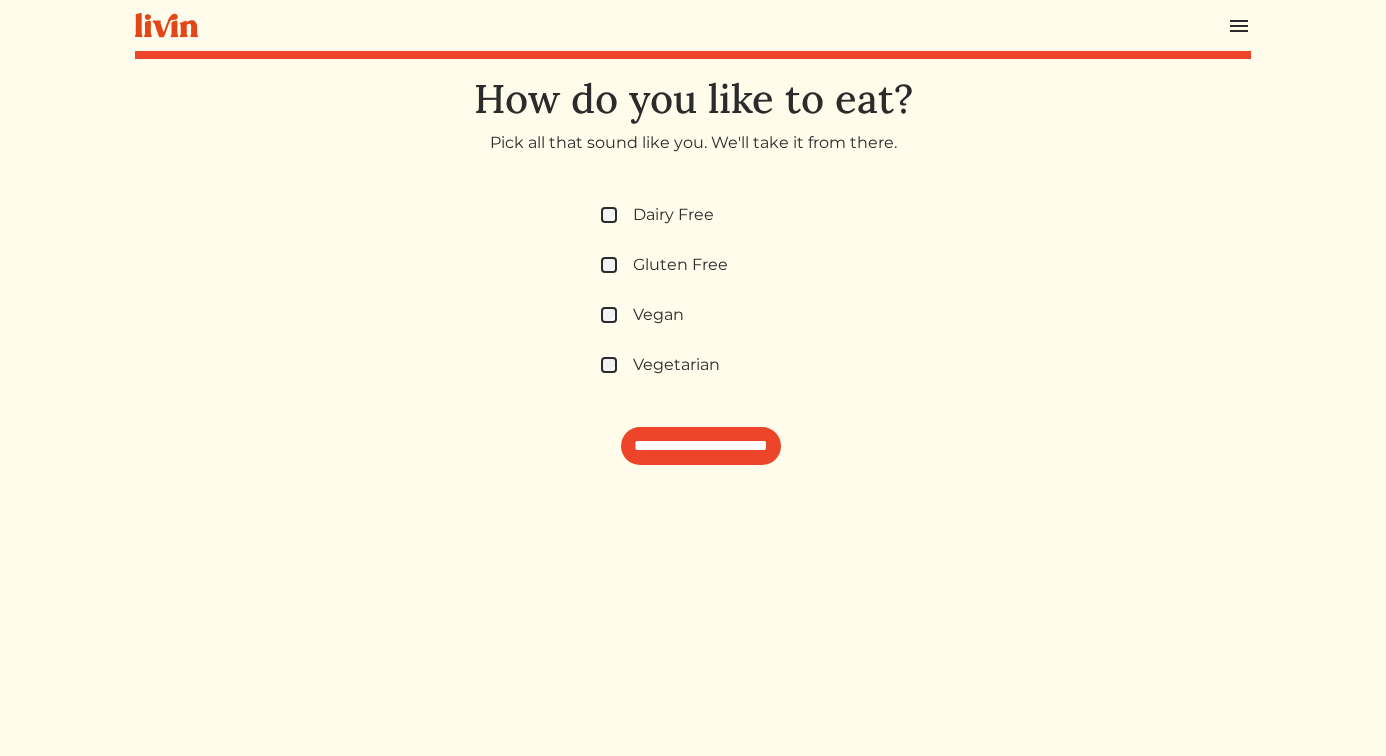 scroll, scrollTop: 0, scrollLeft: 0, axis: both 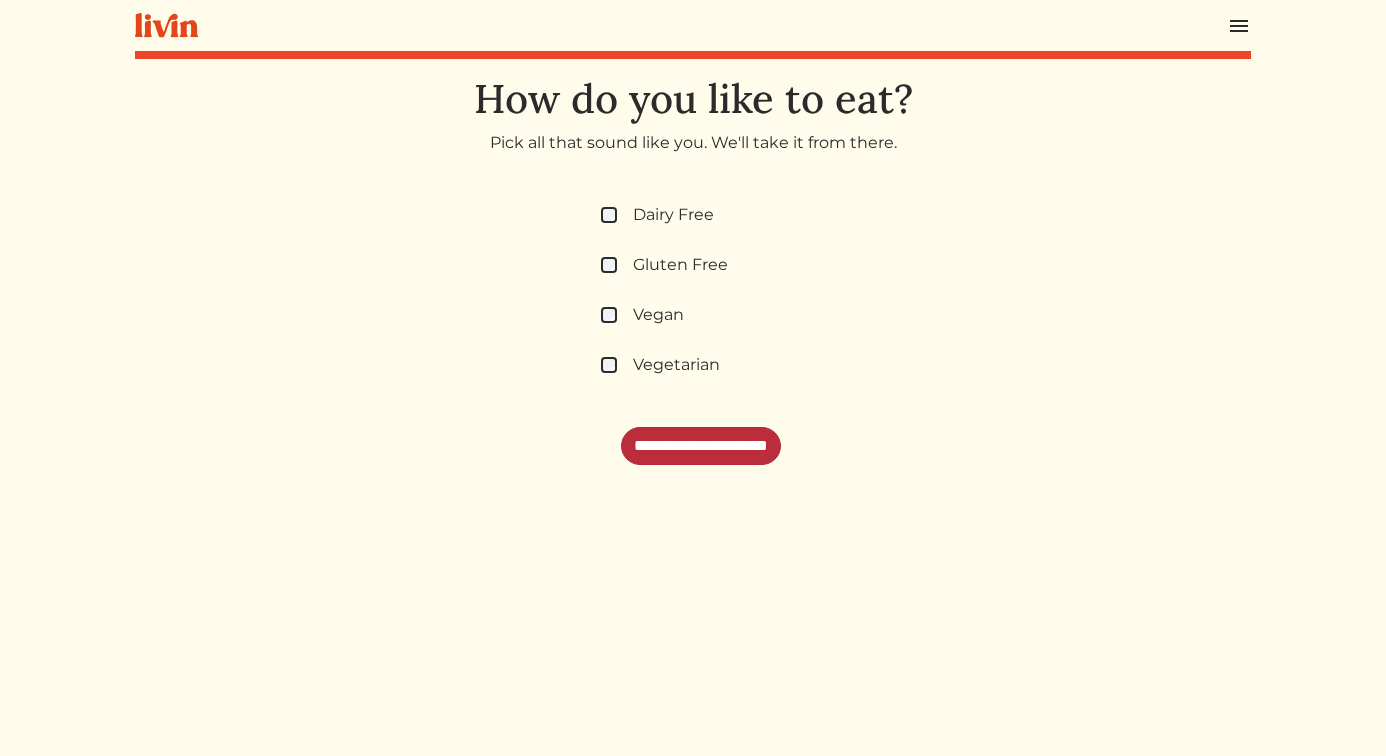 click on "**********" at bounding box center (701, 446) 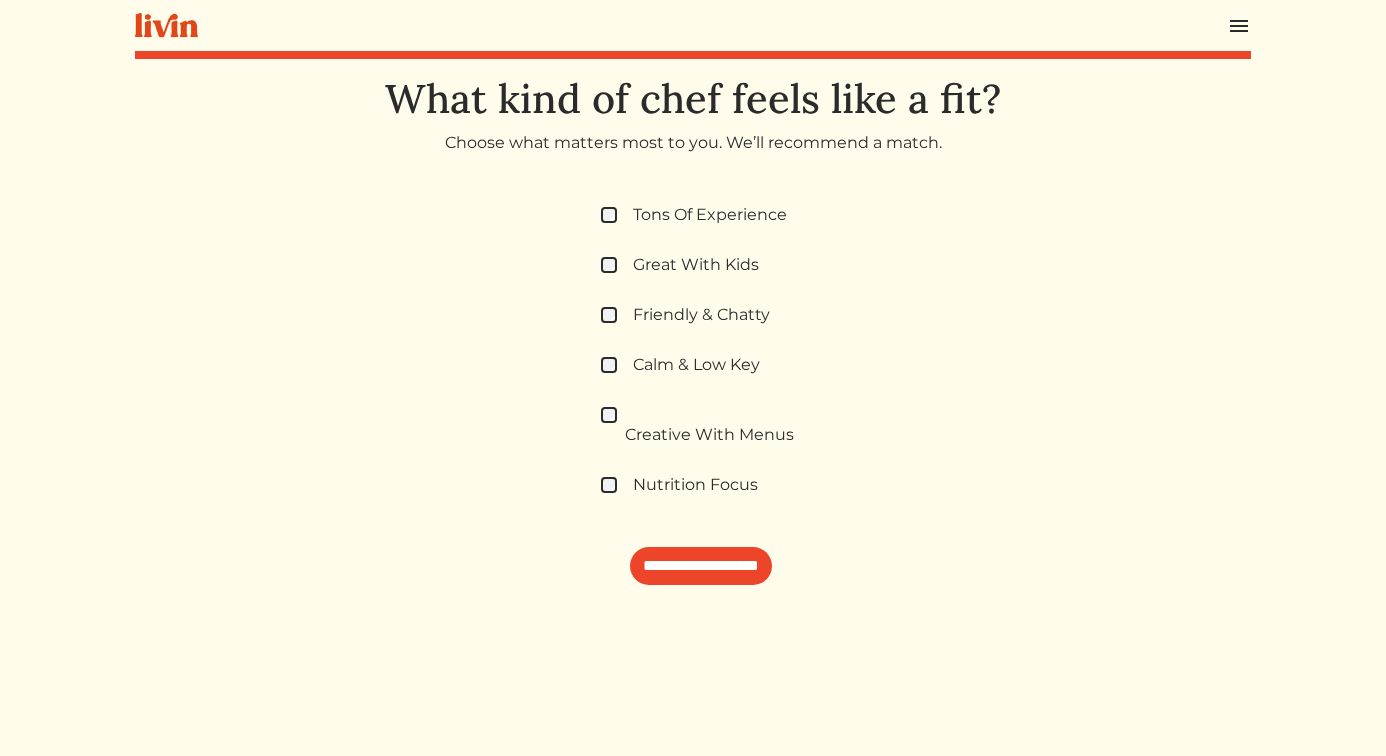 click on "Great With Kids" at bounding box center [701, 265] 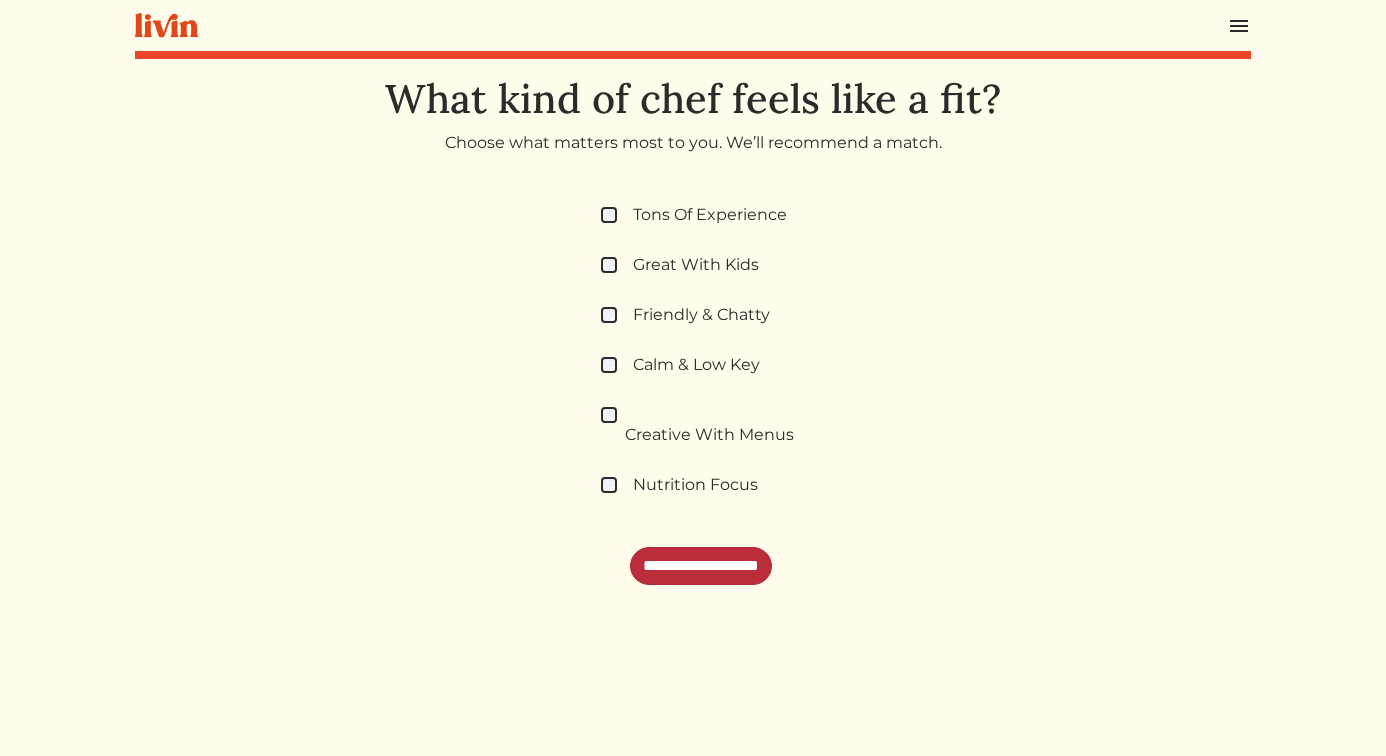 click on "**********" at bounding box center [701, 566] 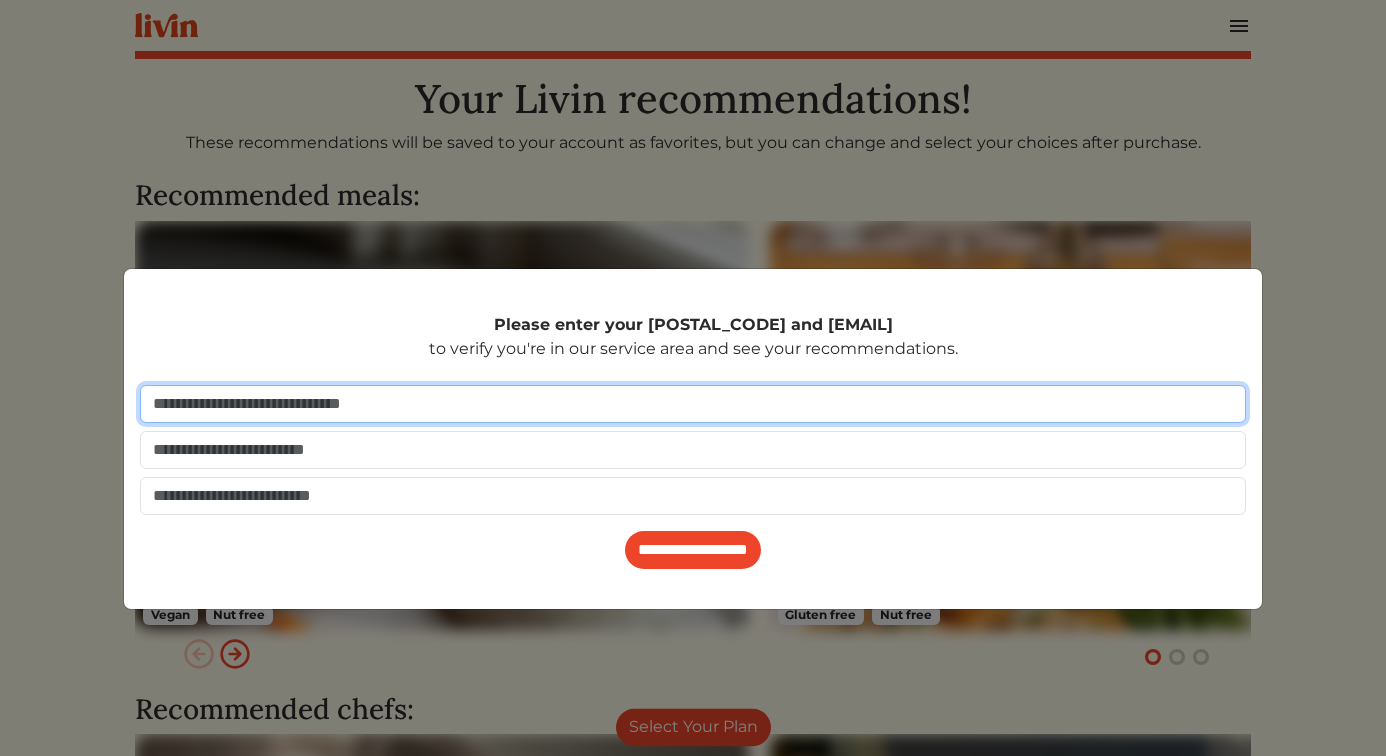 click at bounding box center (693, 404) 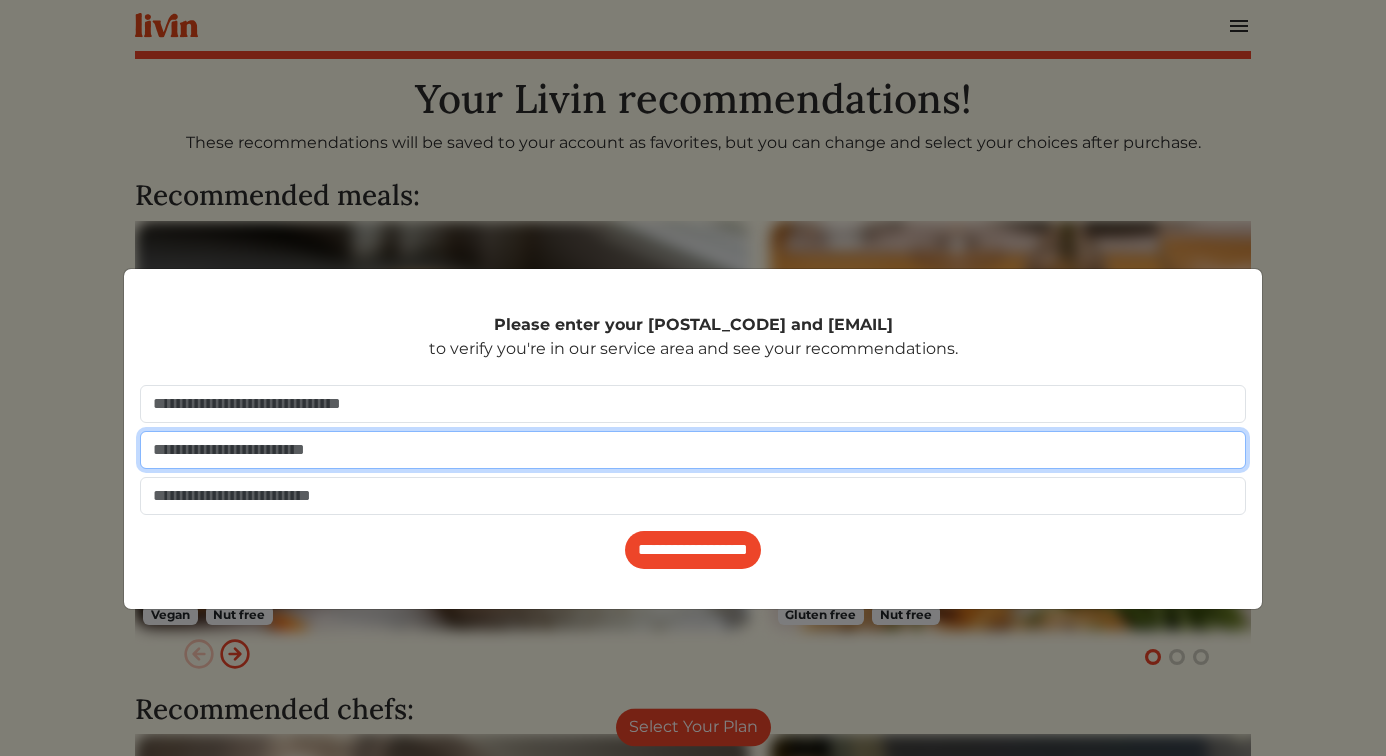 click at bounding box center [693, 450] 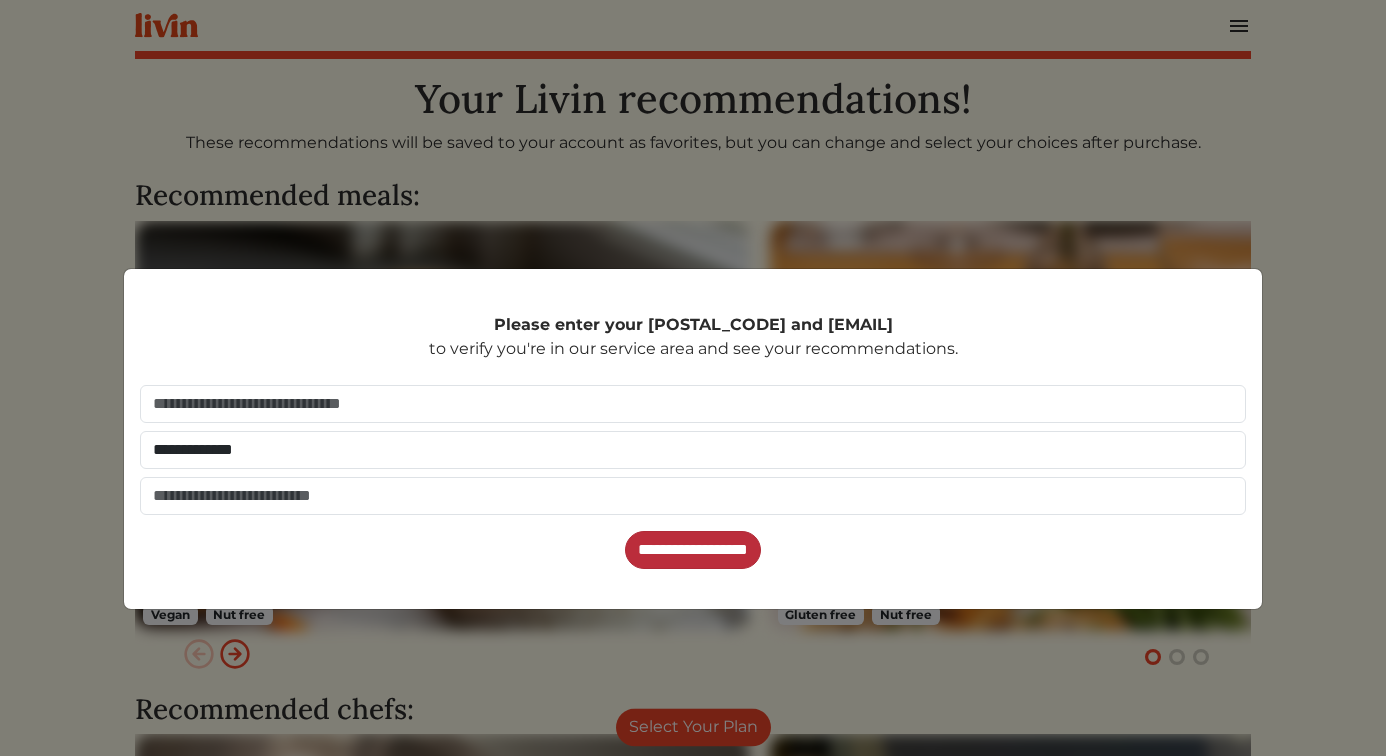 click on "**********" at bounding box center (693, 550) 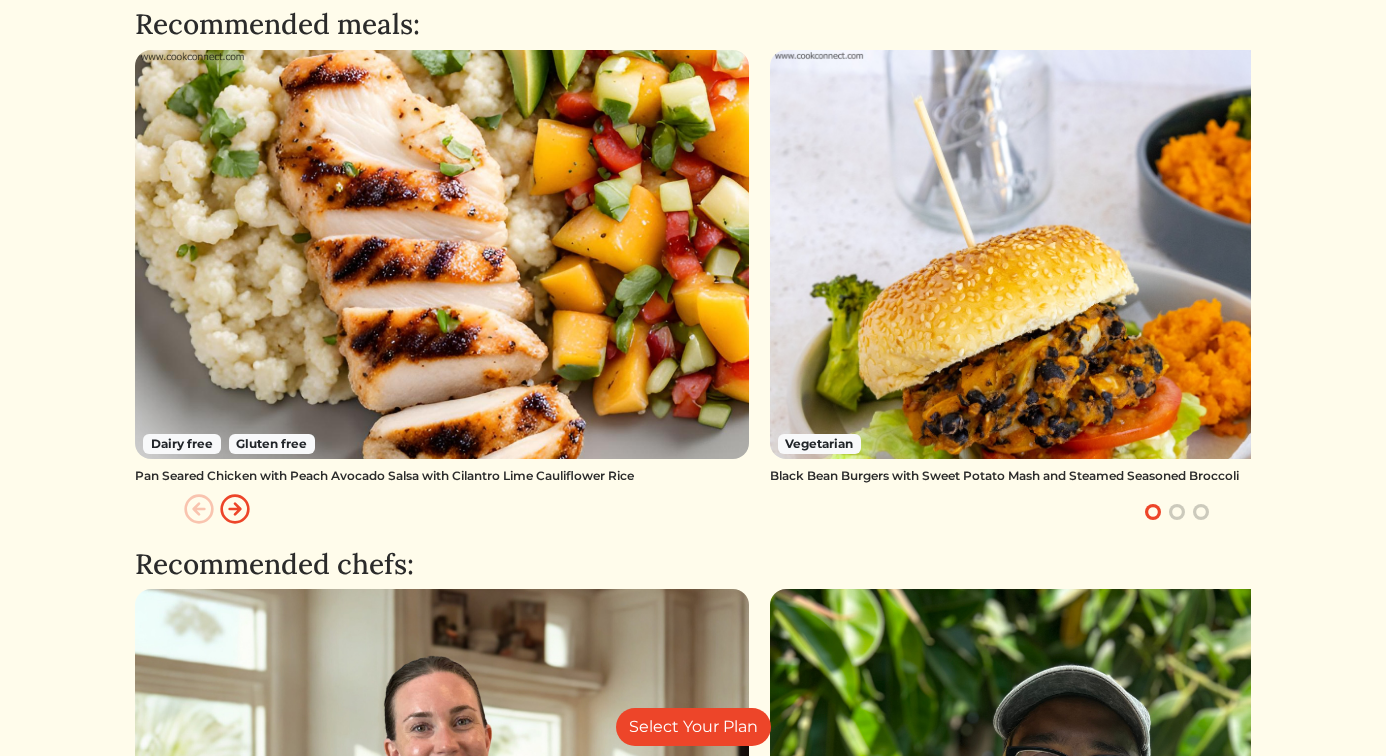 scroll, scrollTop: 147, scrollLeft: 0, axis: vertical 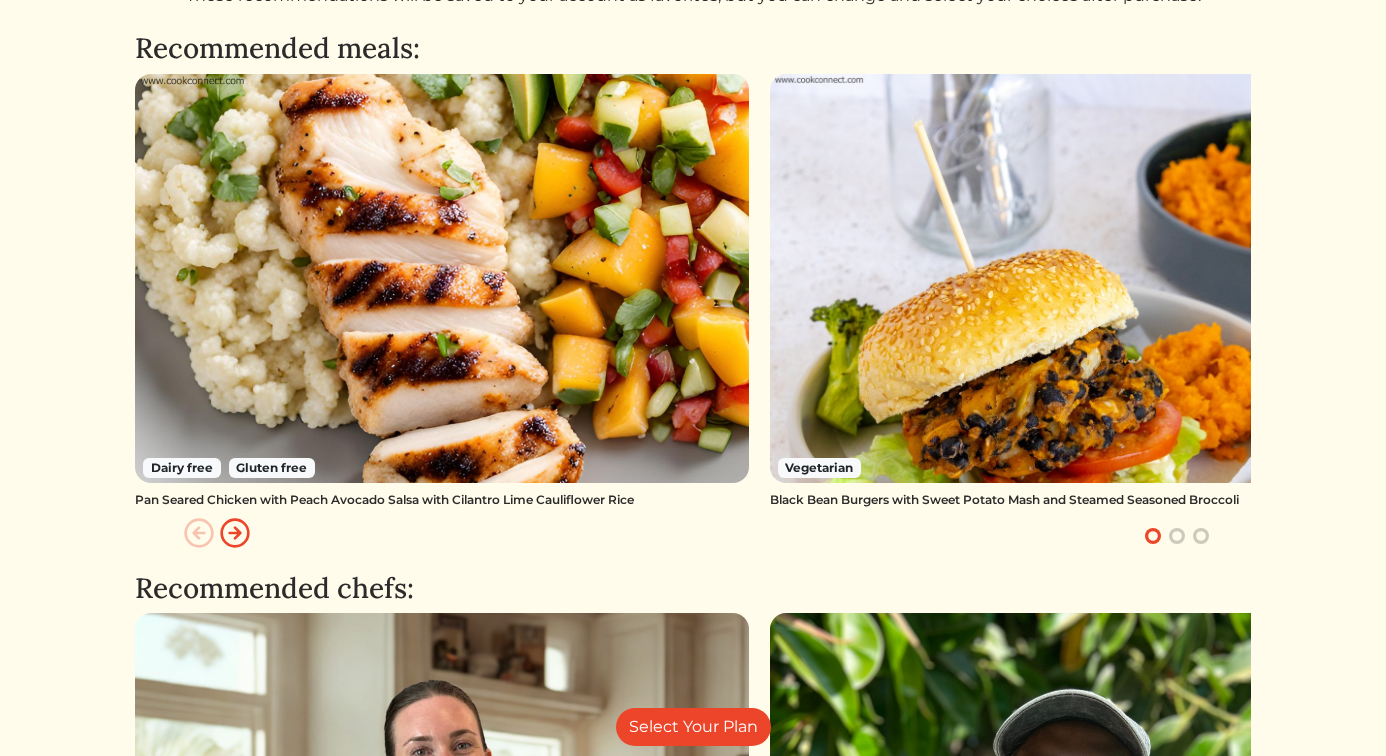 click at bounding box center (235, 533) 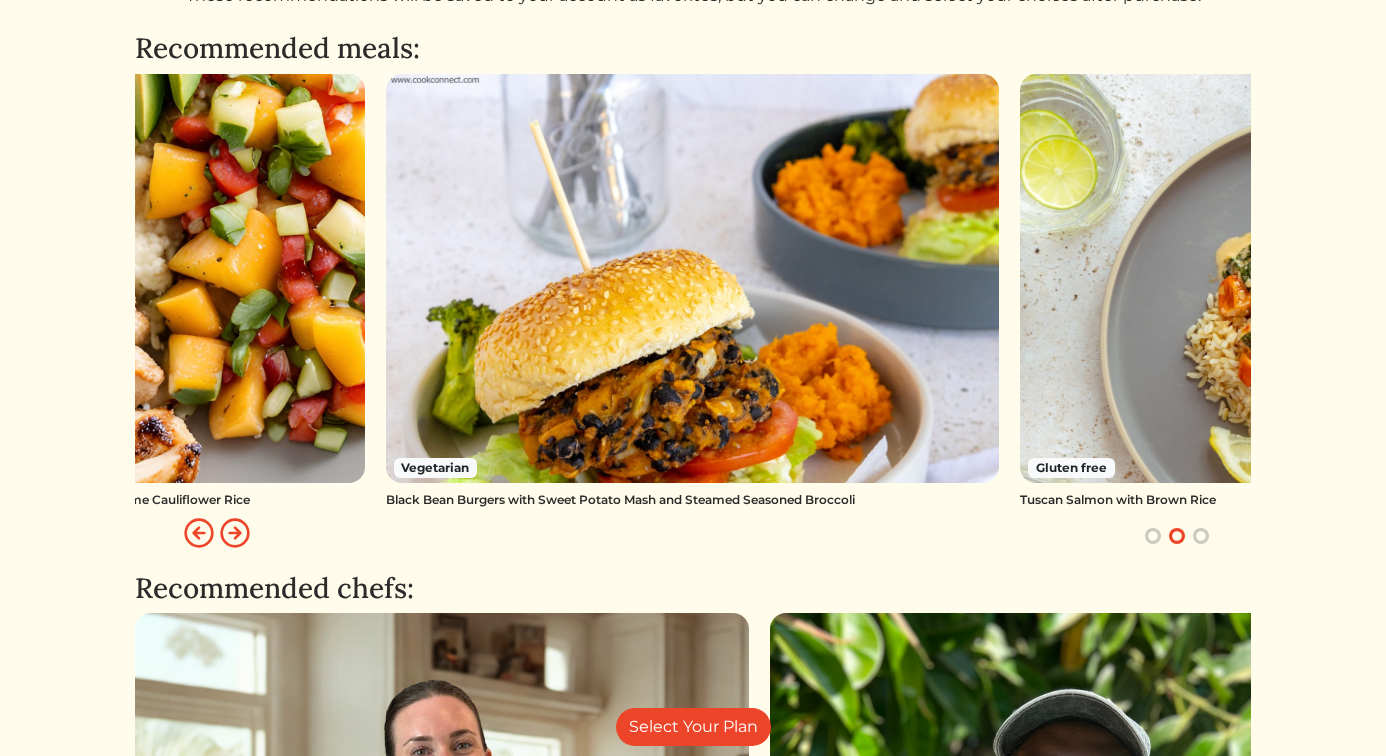 click at bounding box center (235, 533) 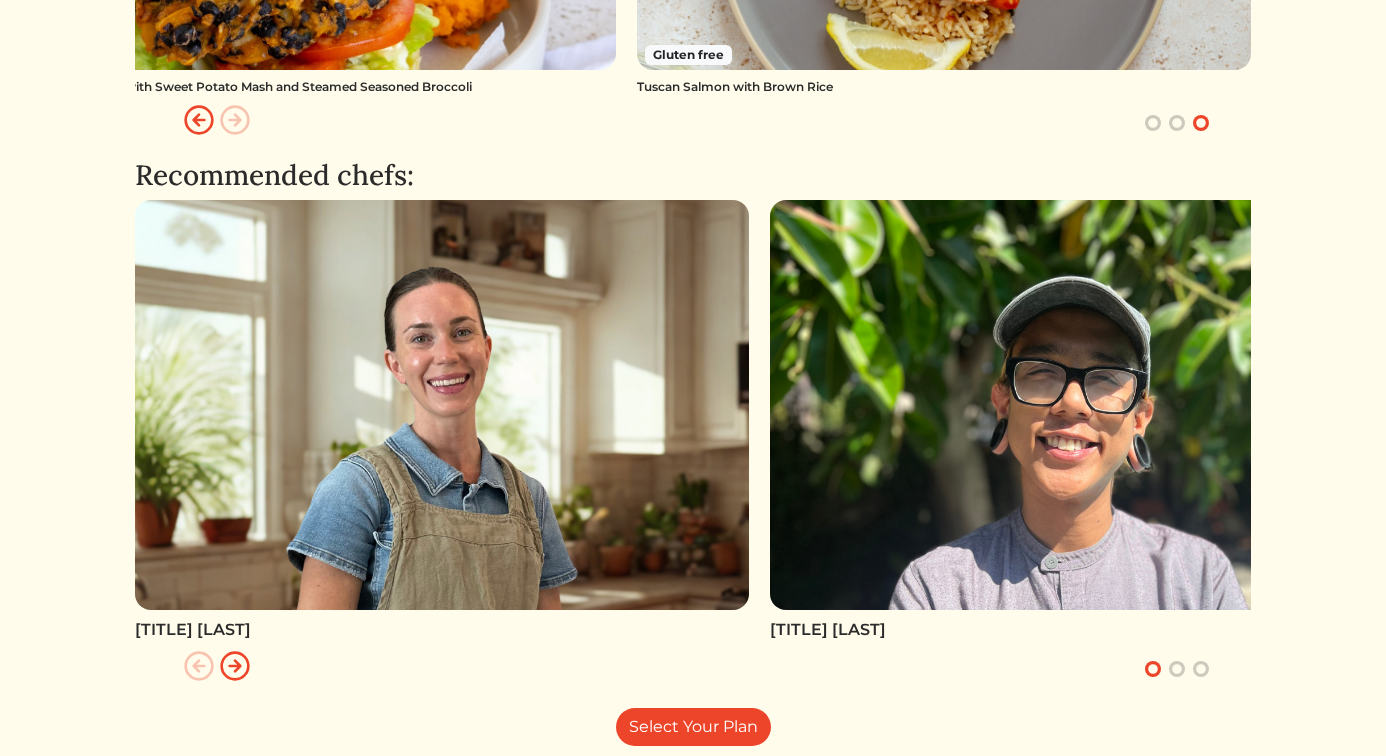 scroll, scrollTop: 566, scrollLeft: 0, axis: vertical 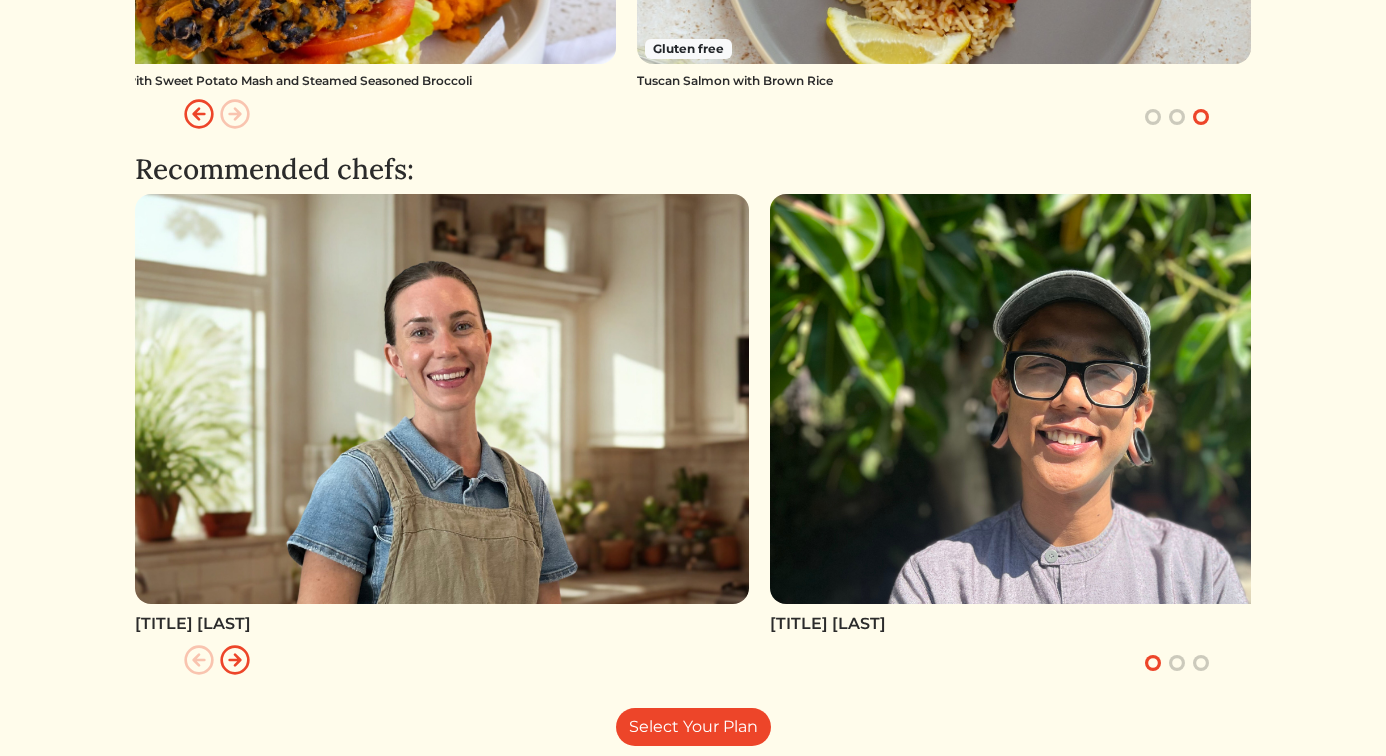 click at bounding box center (1177, 663) 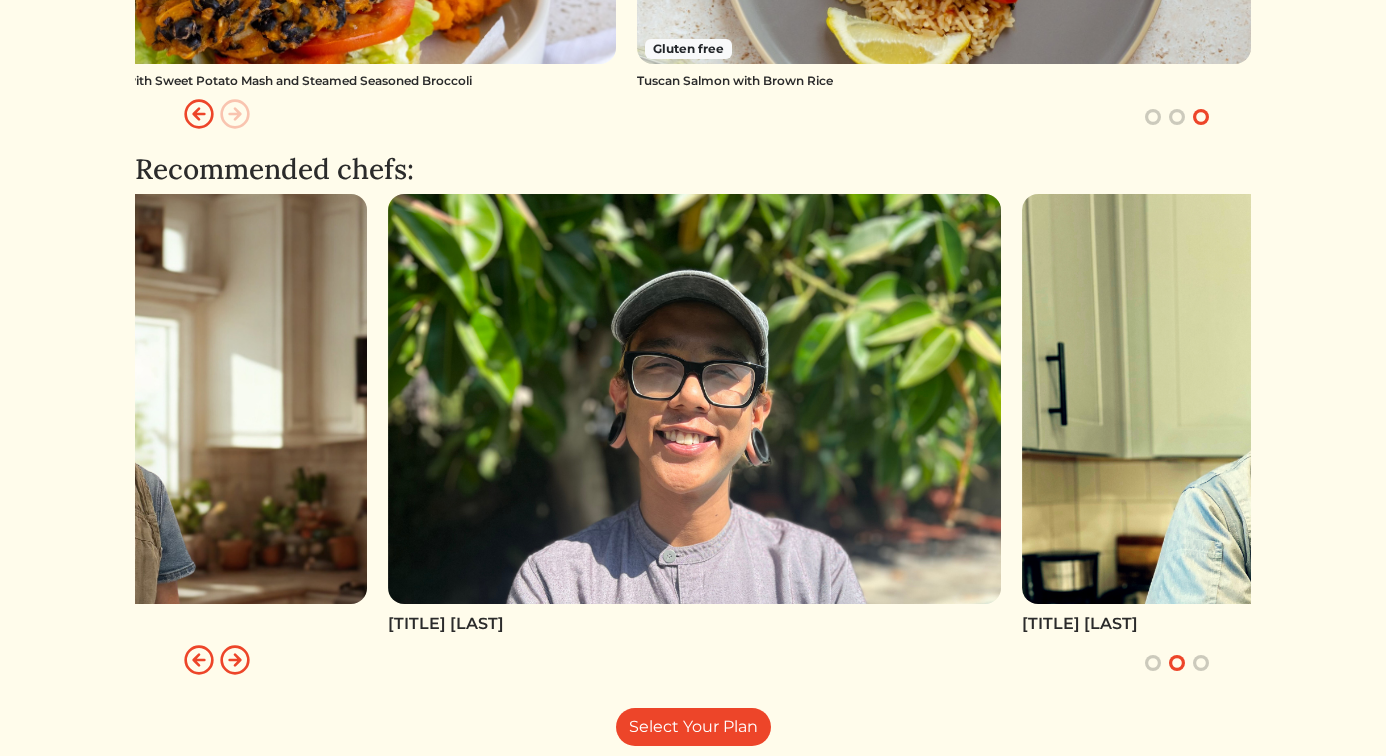 click at bounding box center [1177, 663] 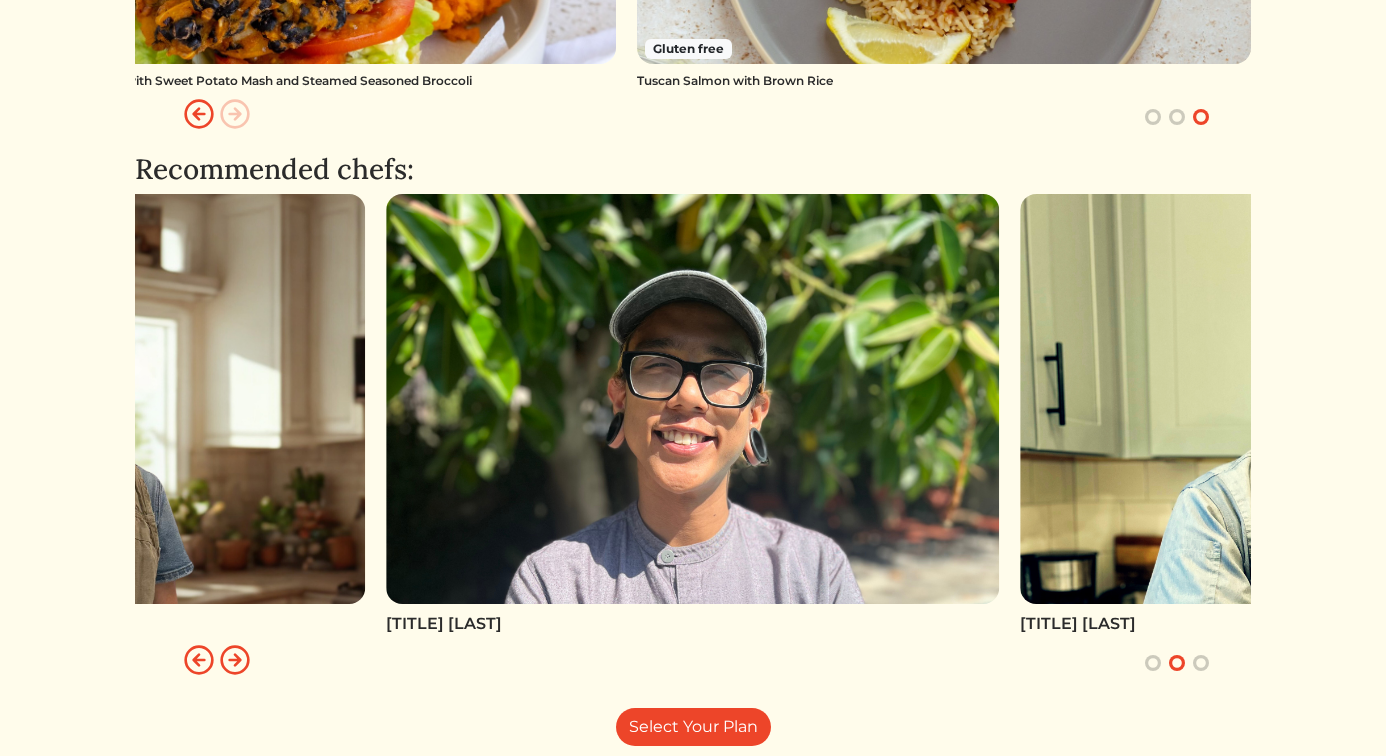 click at bounding box center [1201, 663] 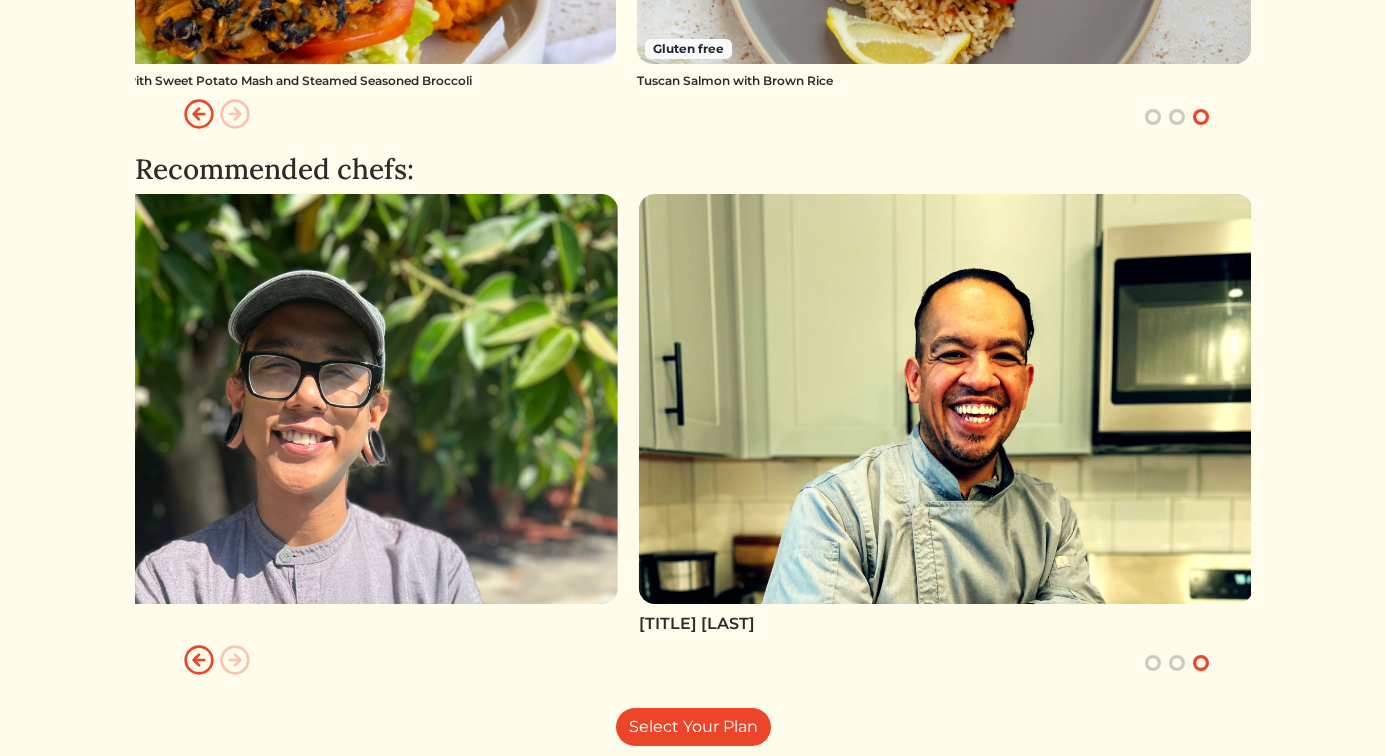 click at bounding box center (1201, 663) 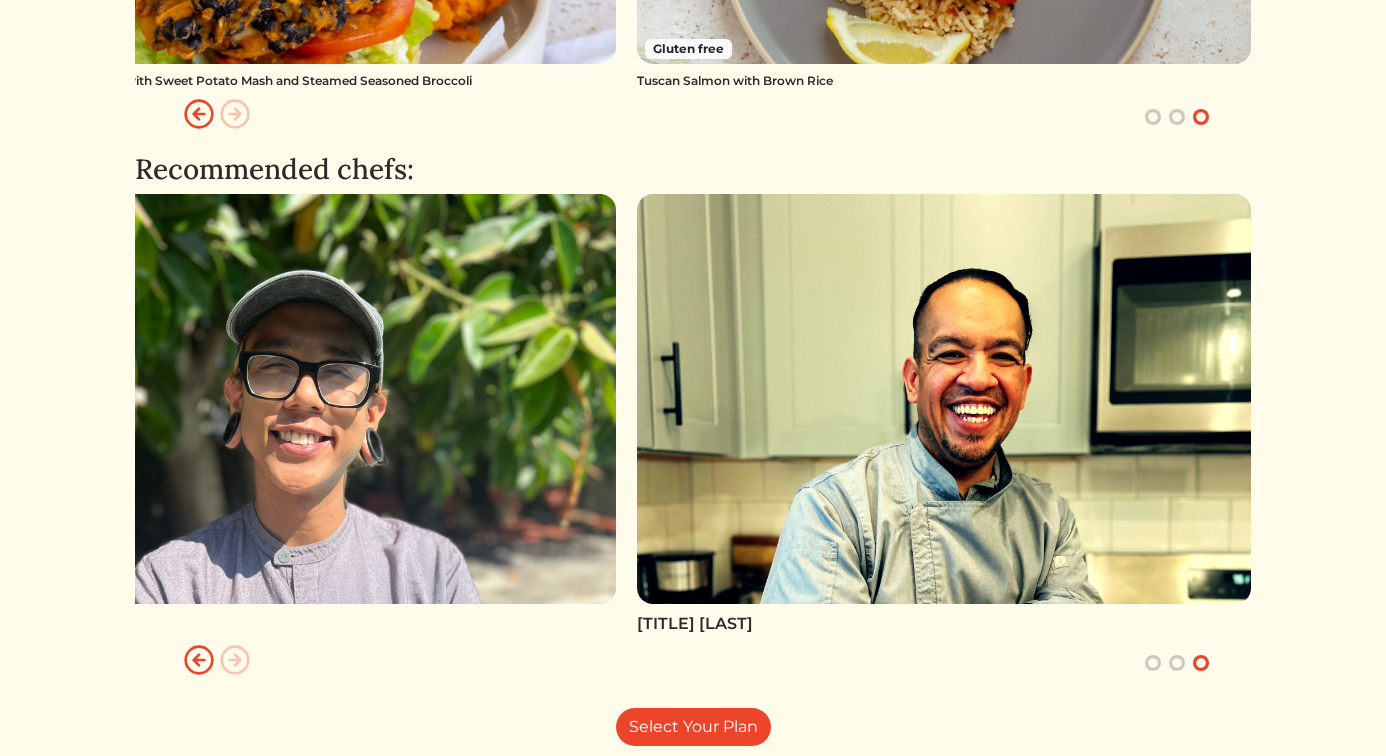 click at bounding box center (199, 660) 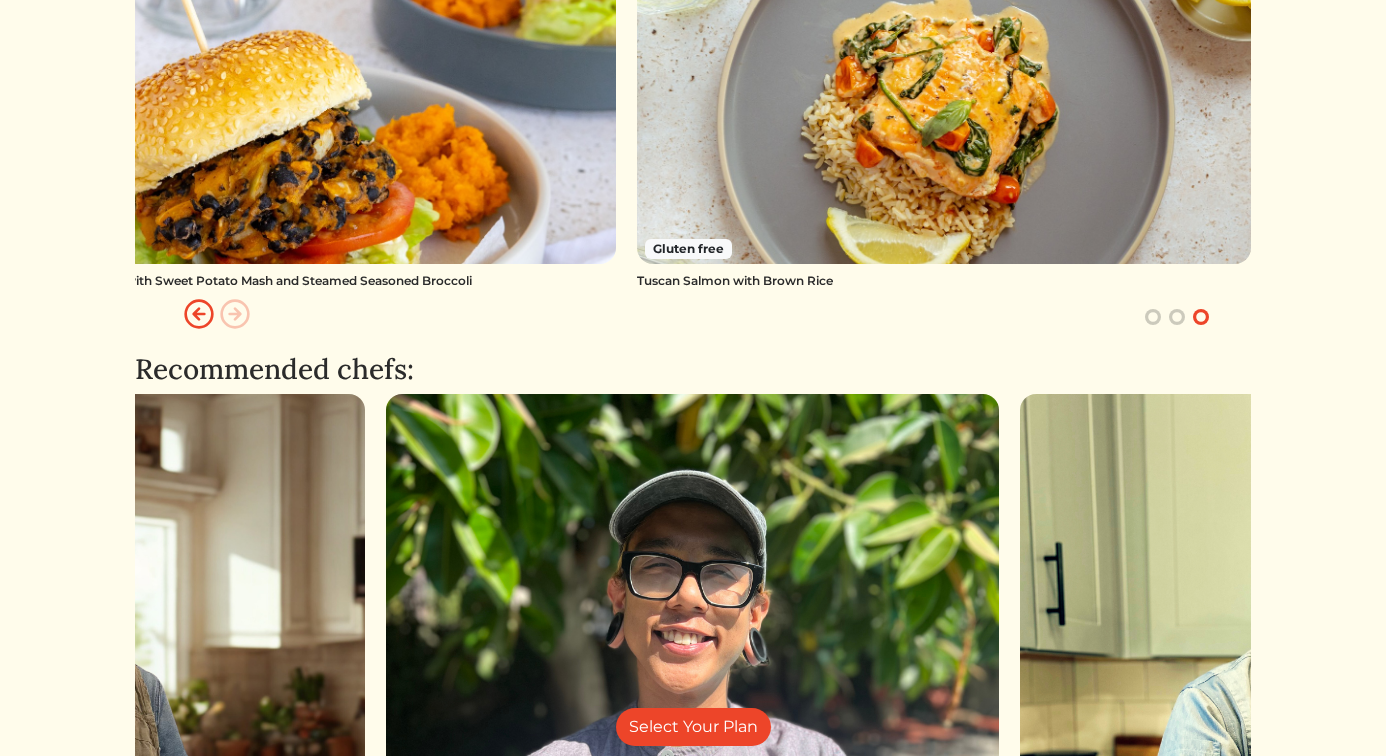 scroll, scrollTop: 0, scrollLeft: 0, axis: both 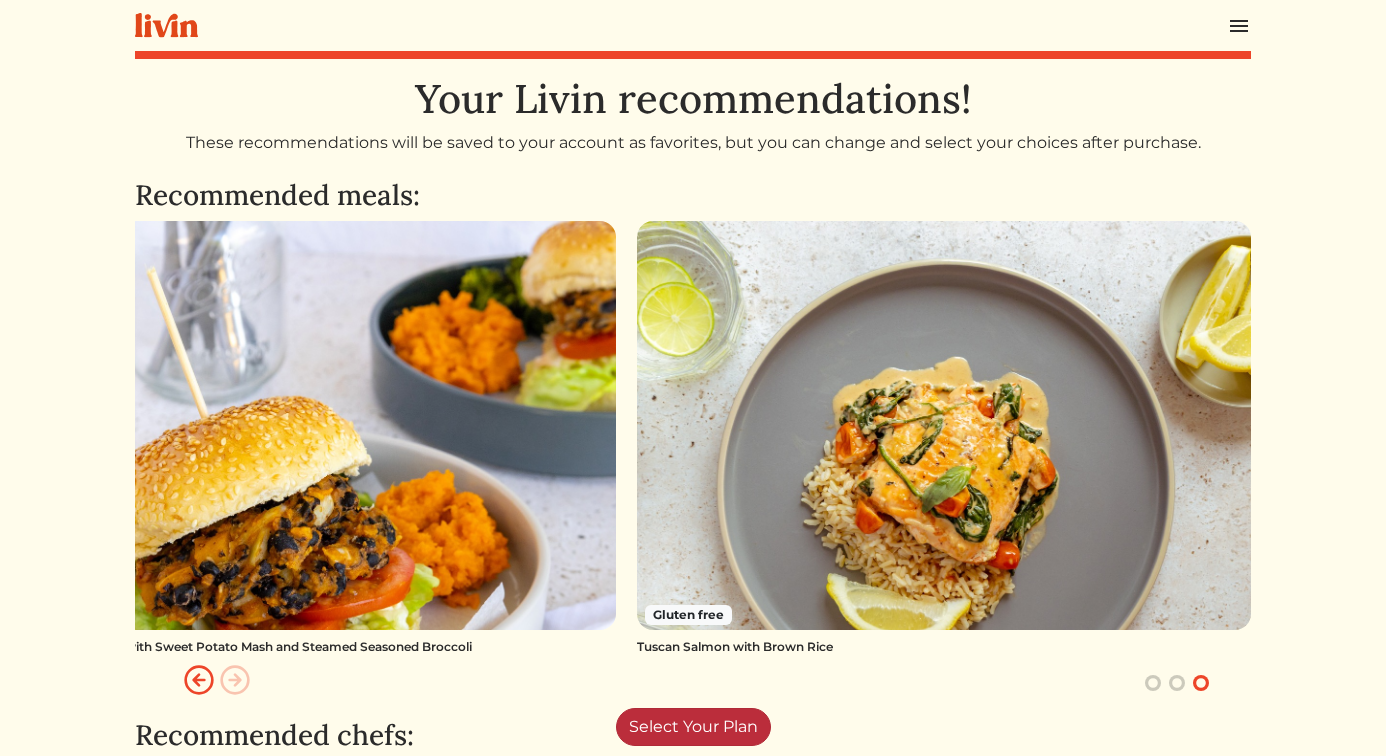 click on "Select Your Plan" at bounding box center [693, 727] 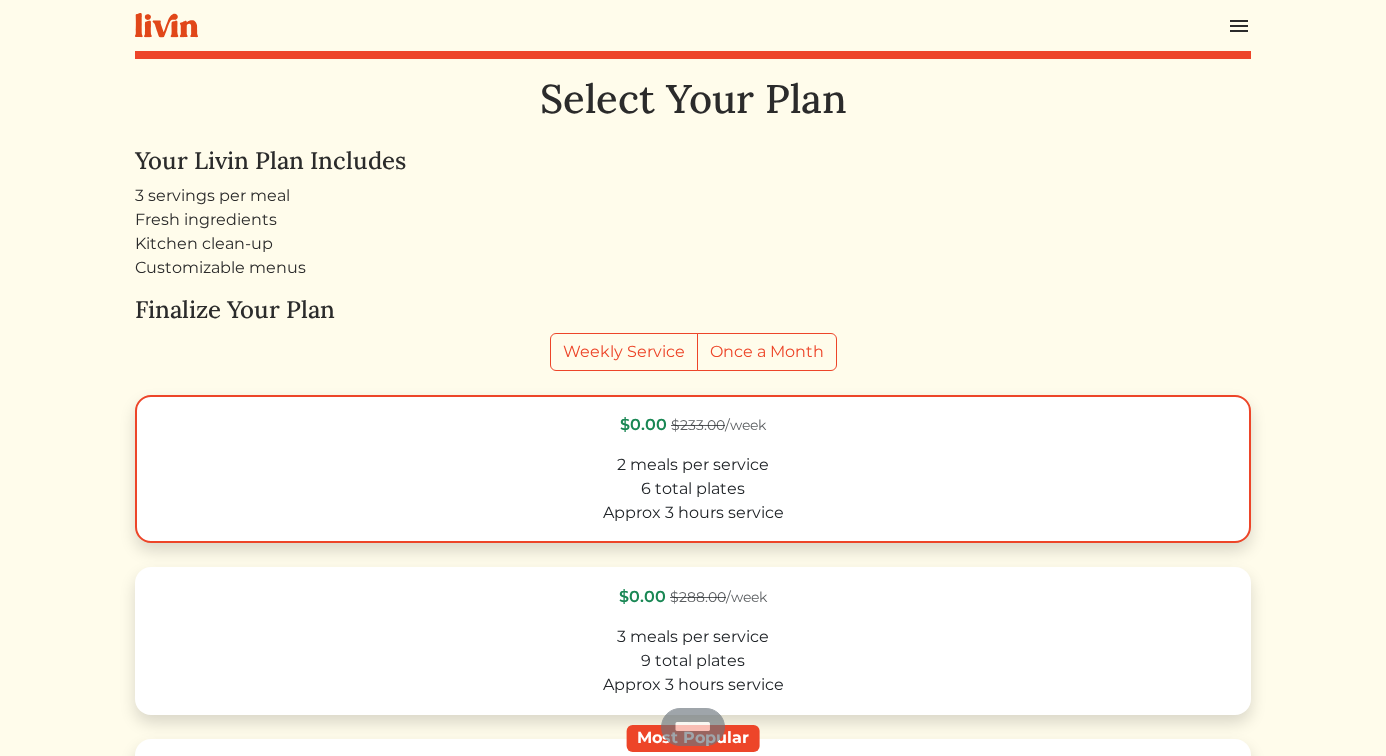 scroll, scrollTop: 19, scrollLeft: 0, axis: vertical 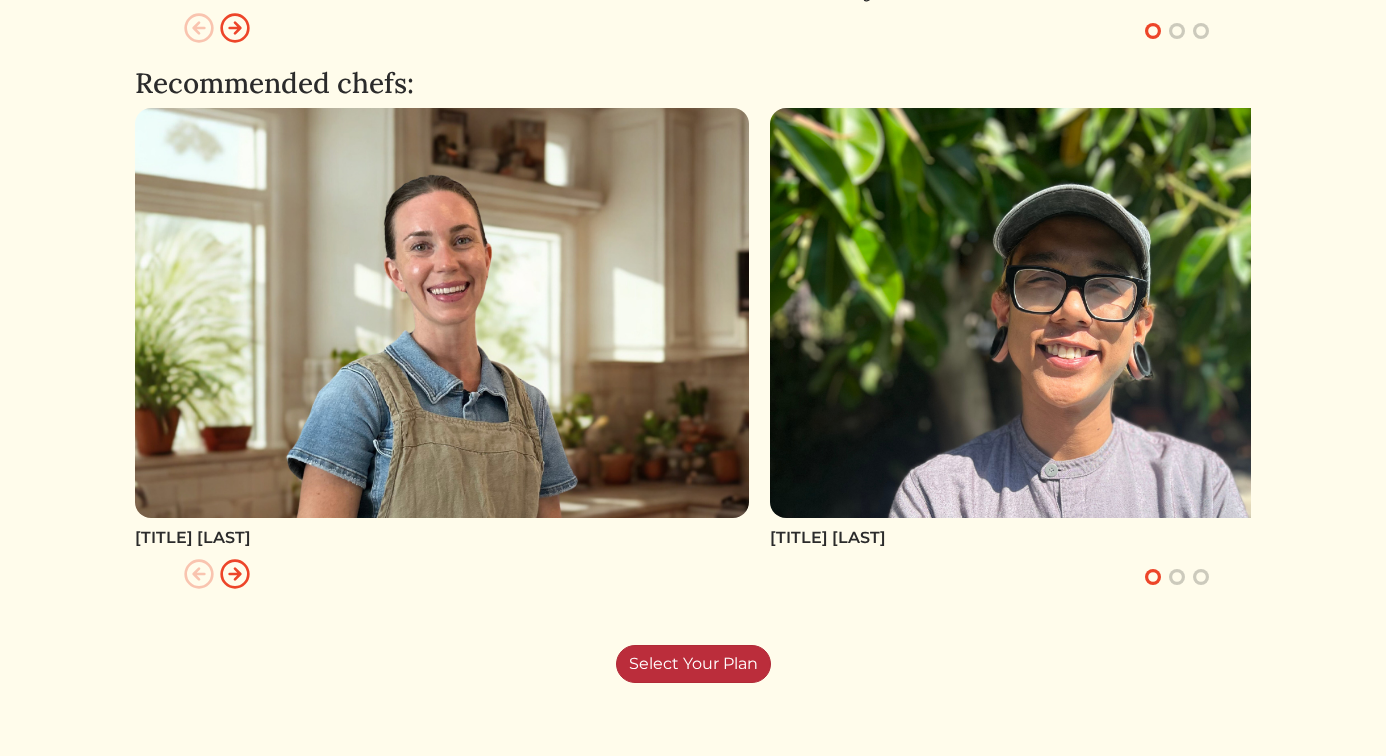 click on "Select Your Plan" at bounding box center (693, 664) 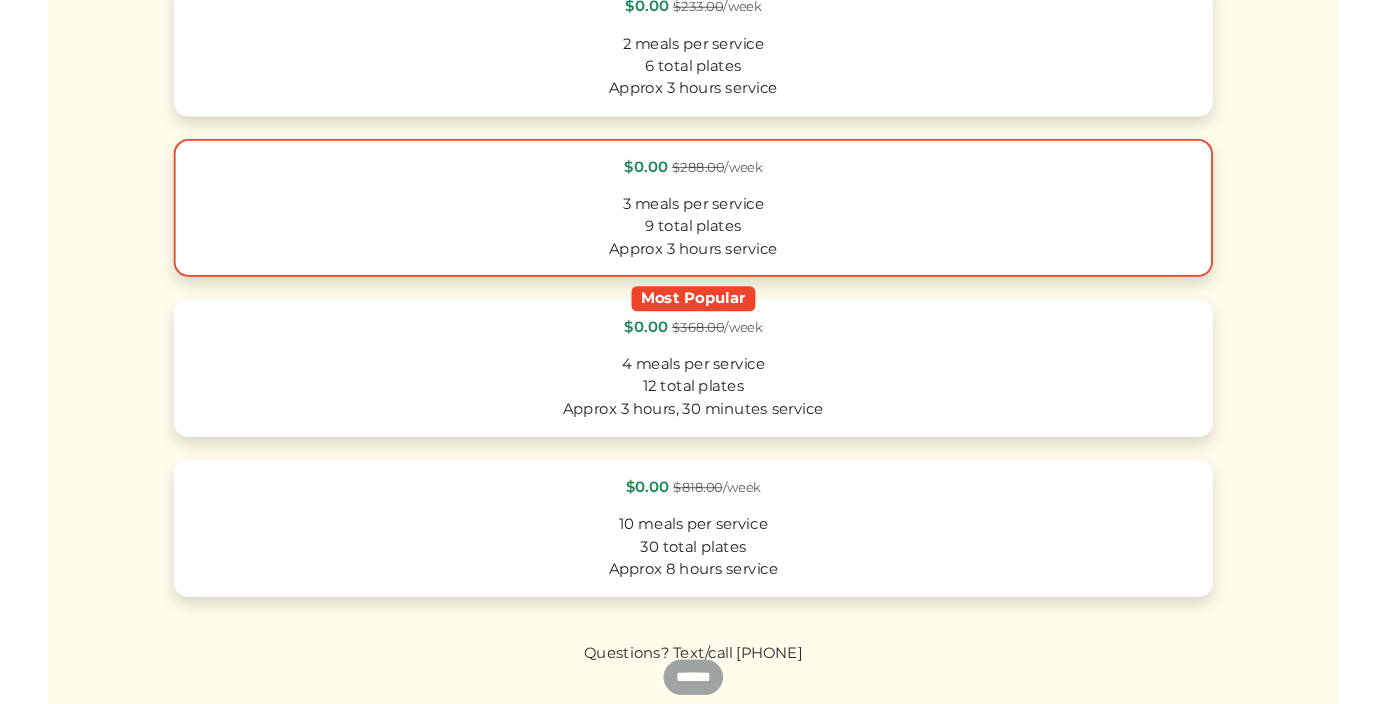 scroll, scrollTop: 429, scrollLeft: 0, axis: vertical 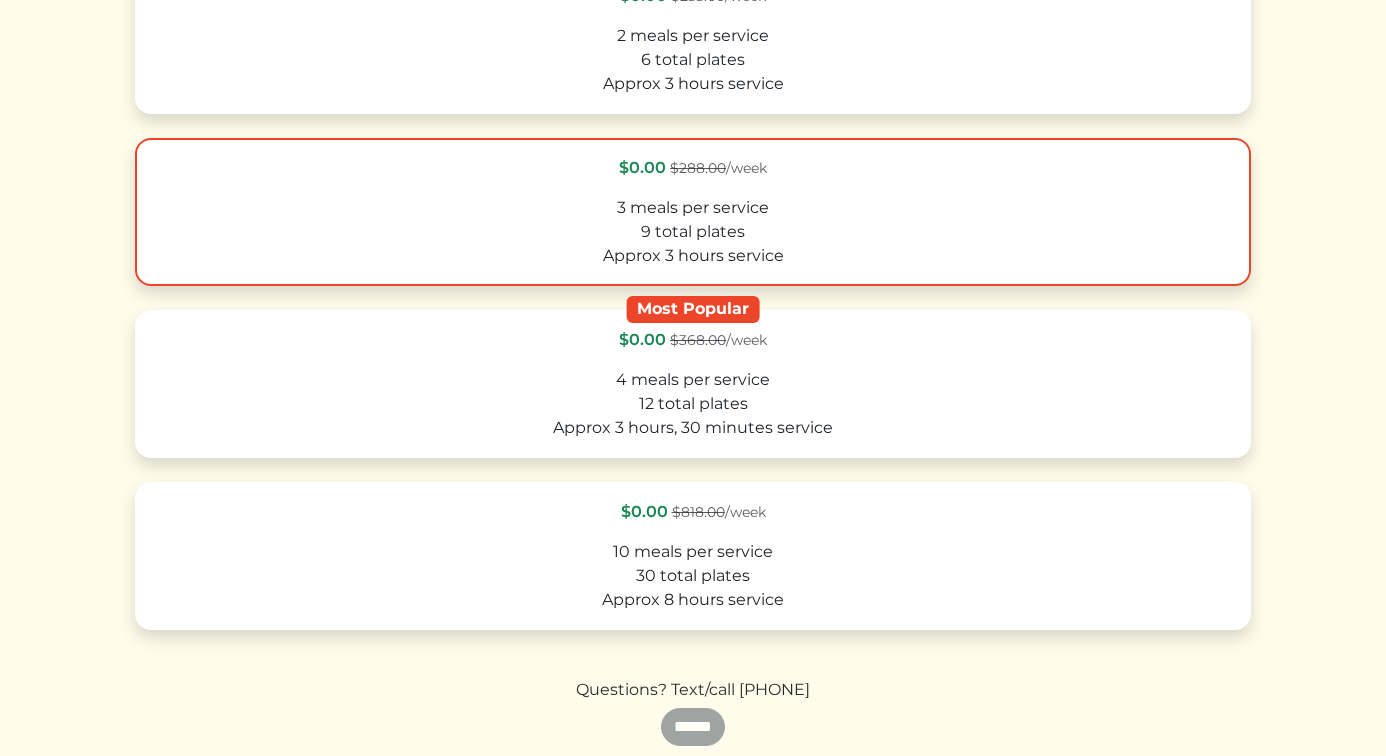 click on "9 total plates" at bounding box center (693, 232) 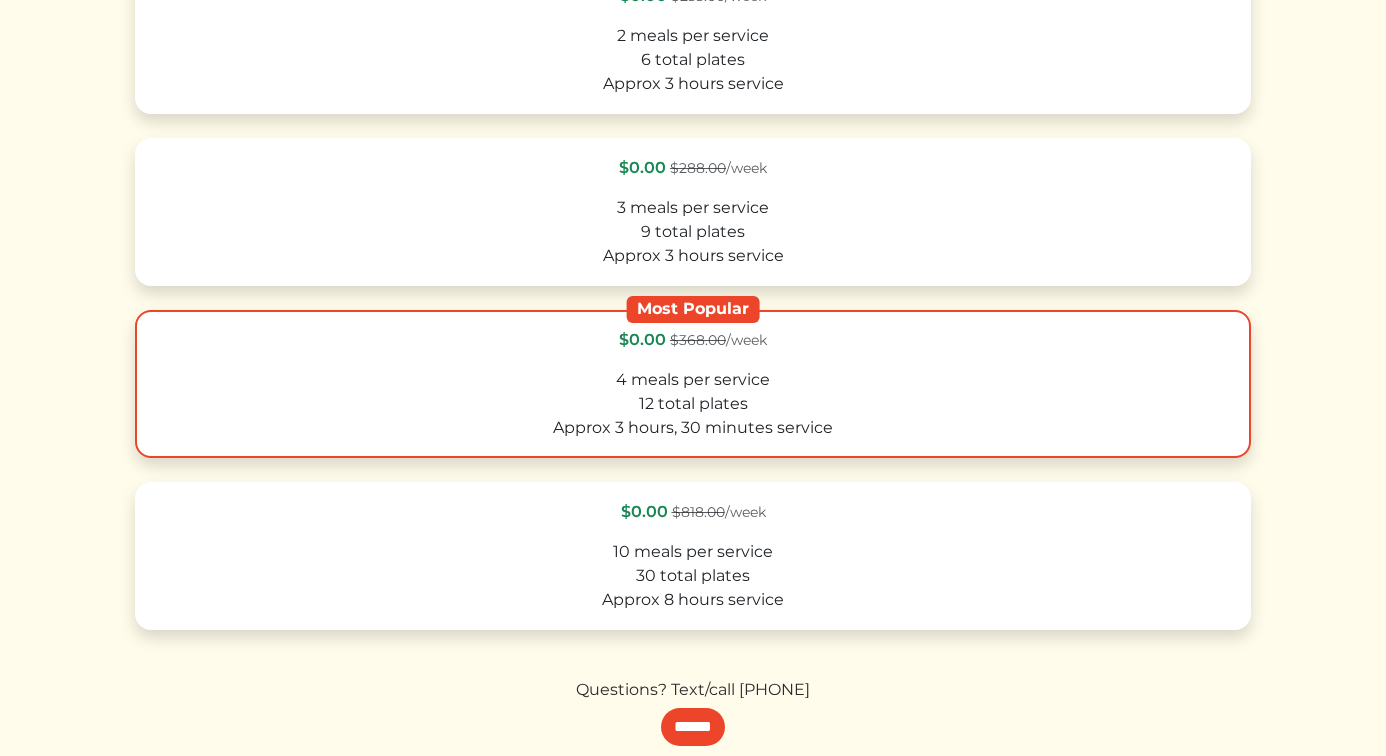 click on "12 total plates" at bounding box center [693, 404] 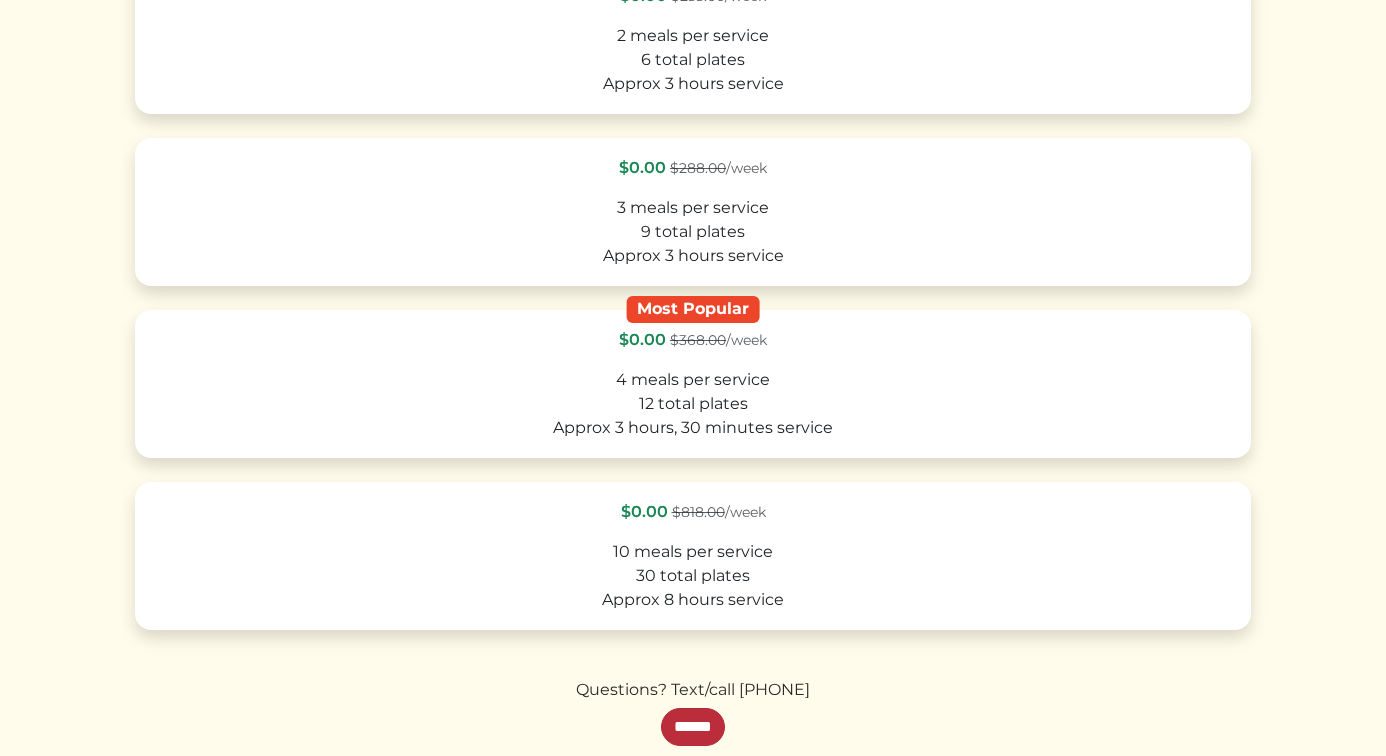 click on "******" at bounding box center [693, 727] 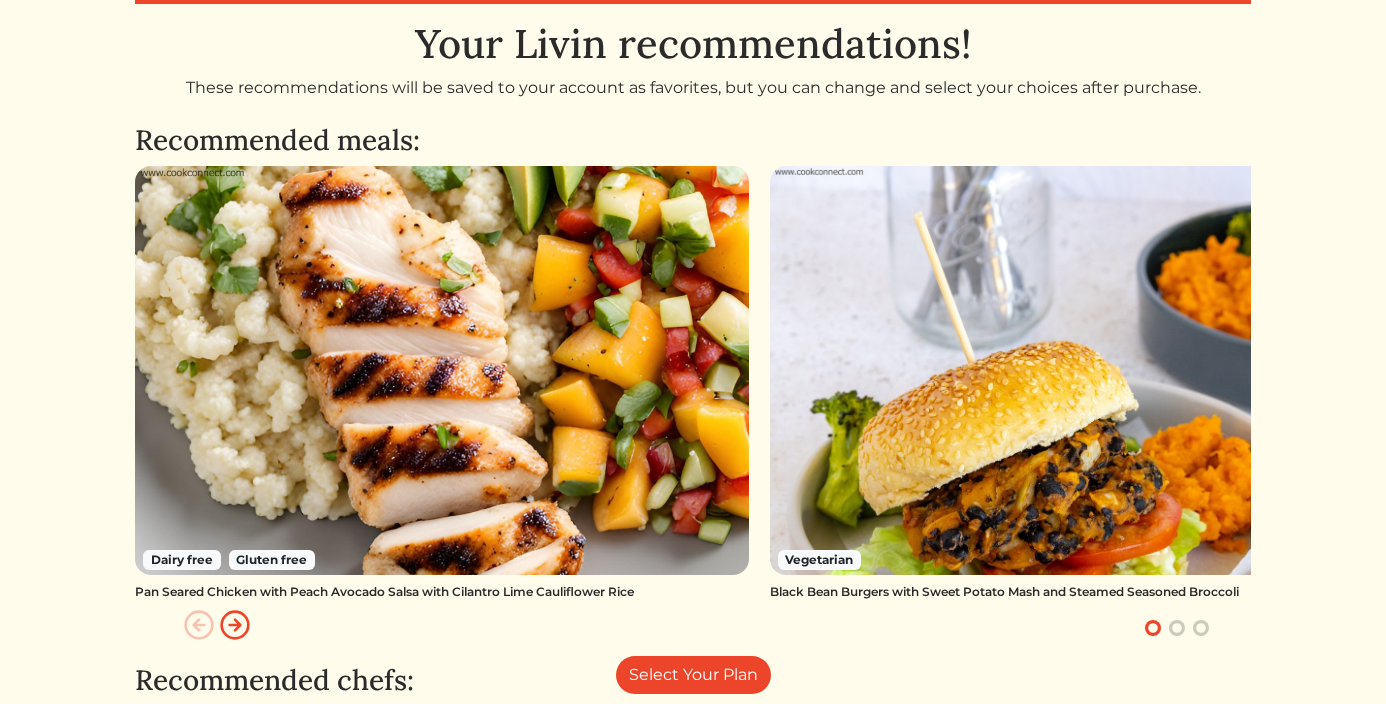 scroll, scrollTop: 66, scrollLeft: 0, axis: vertical 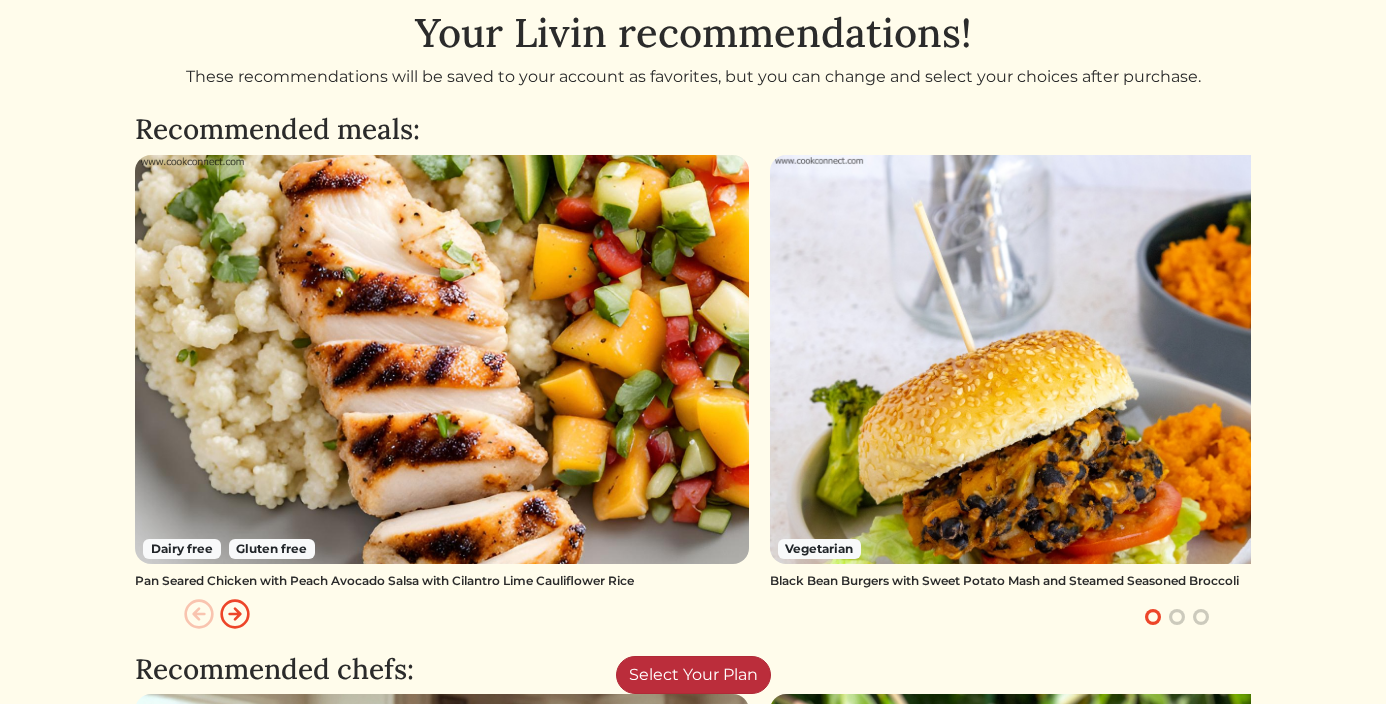 click on "Select Your Plan" at bounding box center (693, 675) 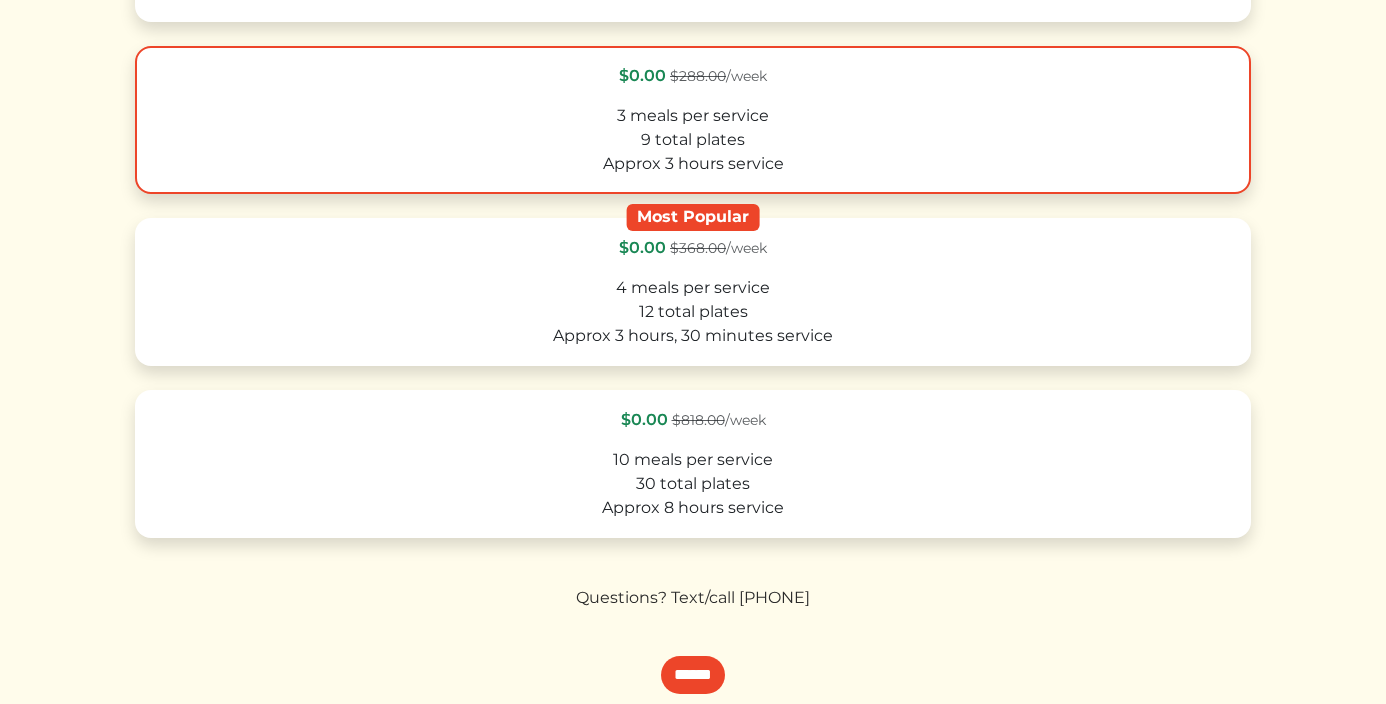 scroll, scrollTop: 531, scrollLeft: 0, axis: vertical 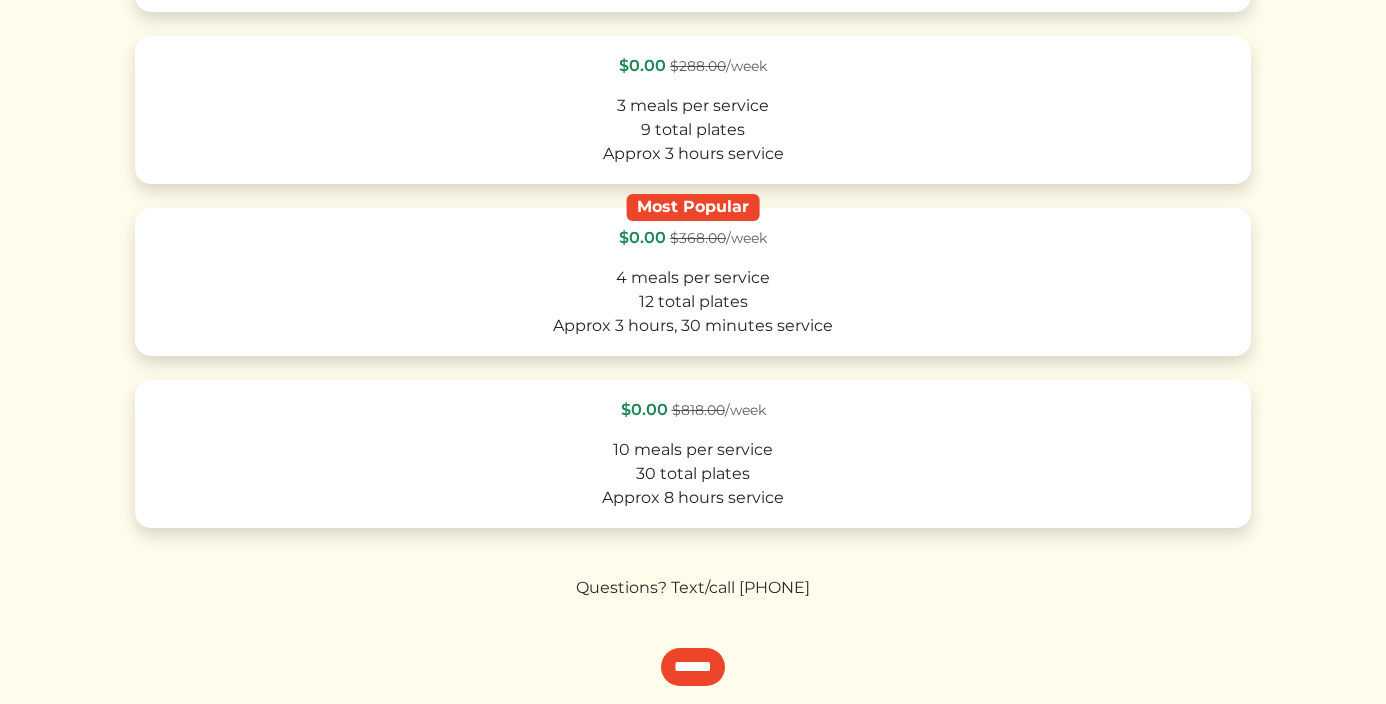 drag, startPoint x: 553, startPoint y: 588, endPoint x: 869, endPoint y: 588, distance: 316 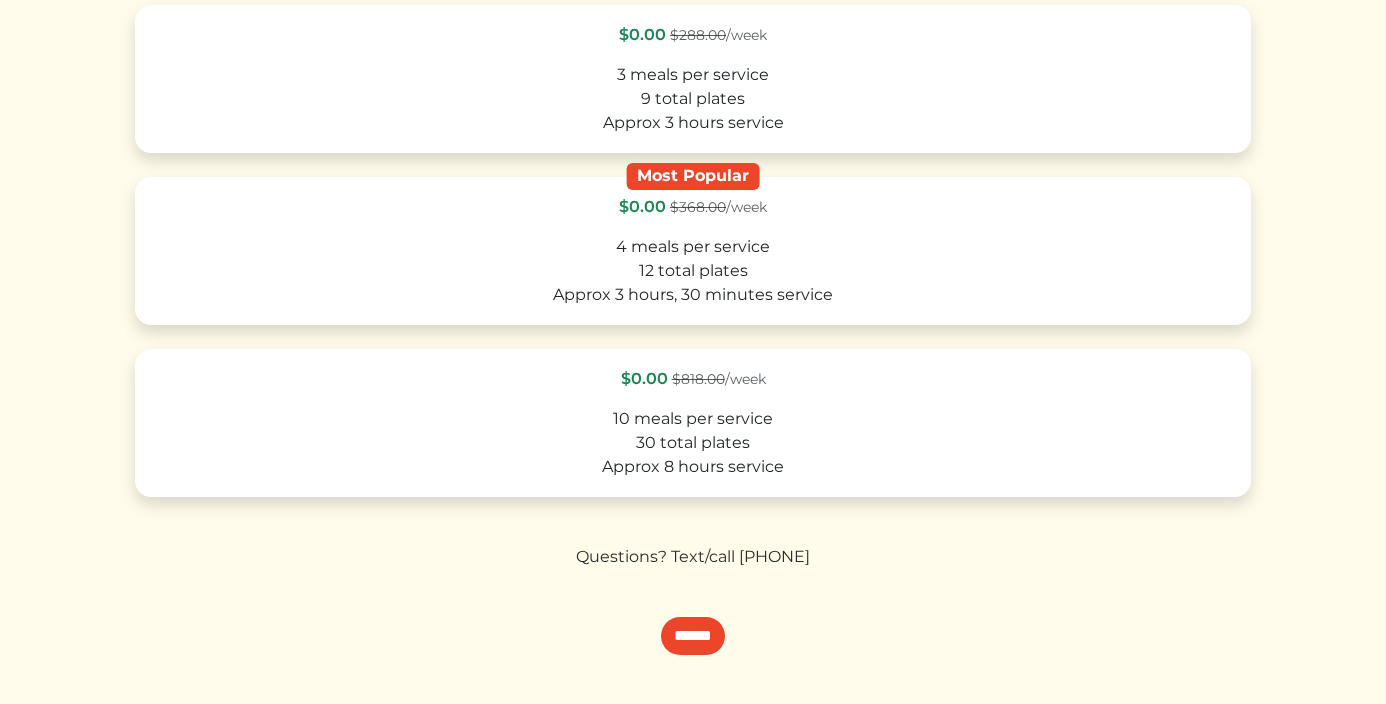 scroll, scrollTop: 603, scrollLeft: 0, axis: vertical 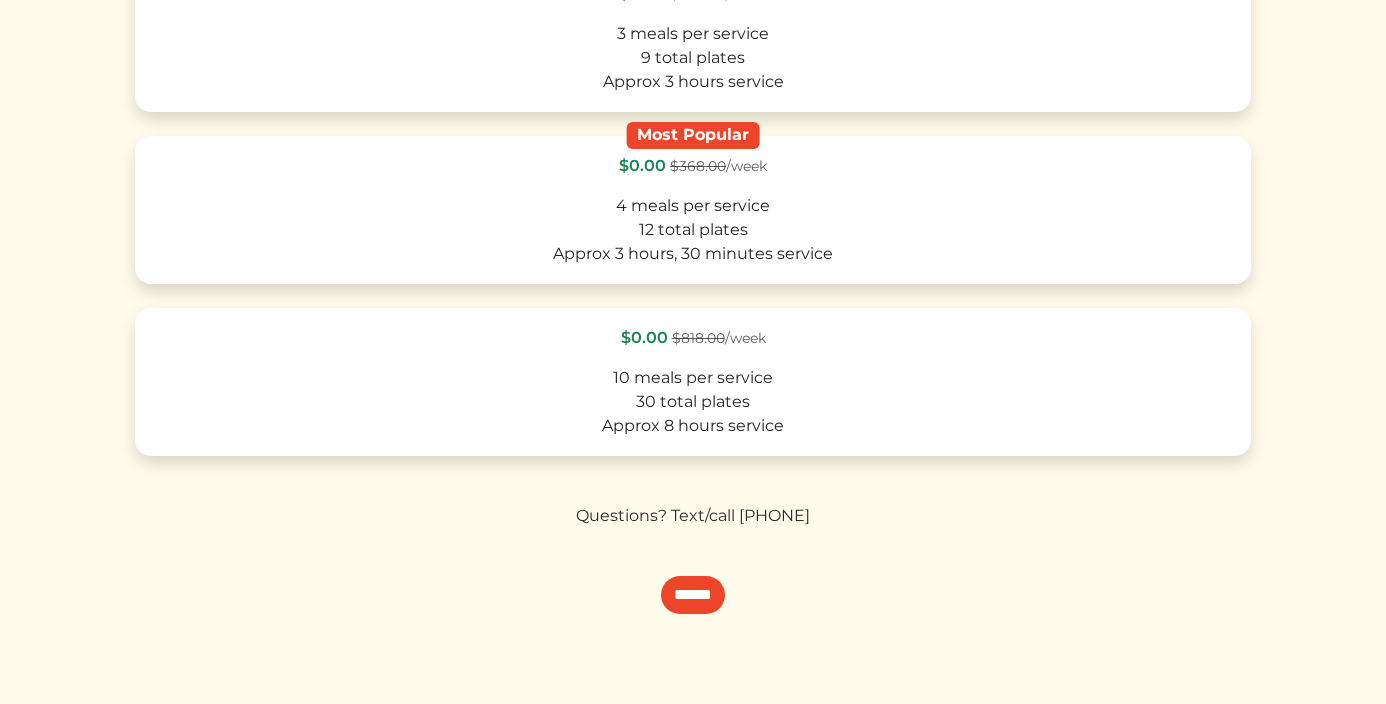 click on "$0.00 $233.00 /week
2 meals per service
6 total plates
Approx 3 hours service
$0.00 $288.00 /week
3 meals per service
9 total plates
Approx 3 hours service
Most Popular
$0.00 $368.00 /week
4 meals per service
12 total plates
Approx 3 hours, 30 minutes service
$0.00 $818.00 /week" at bounding box center (693, 203) 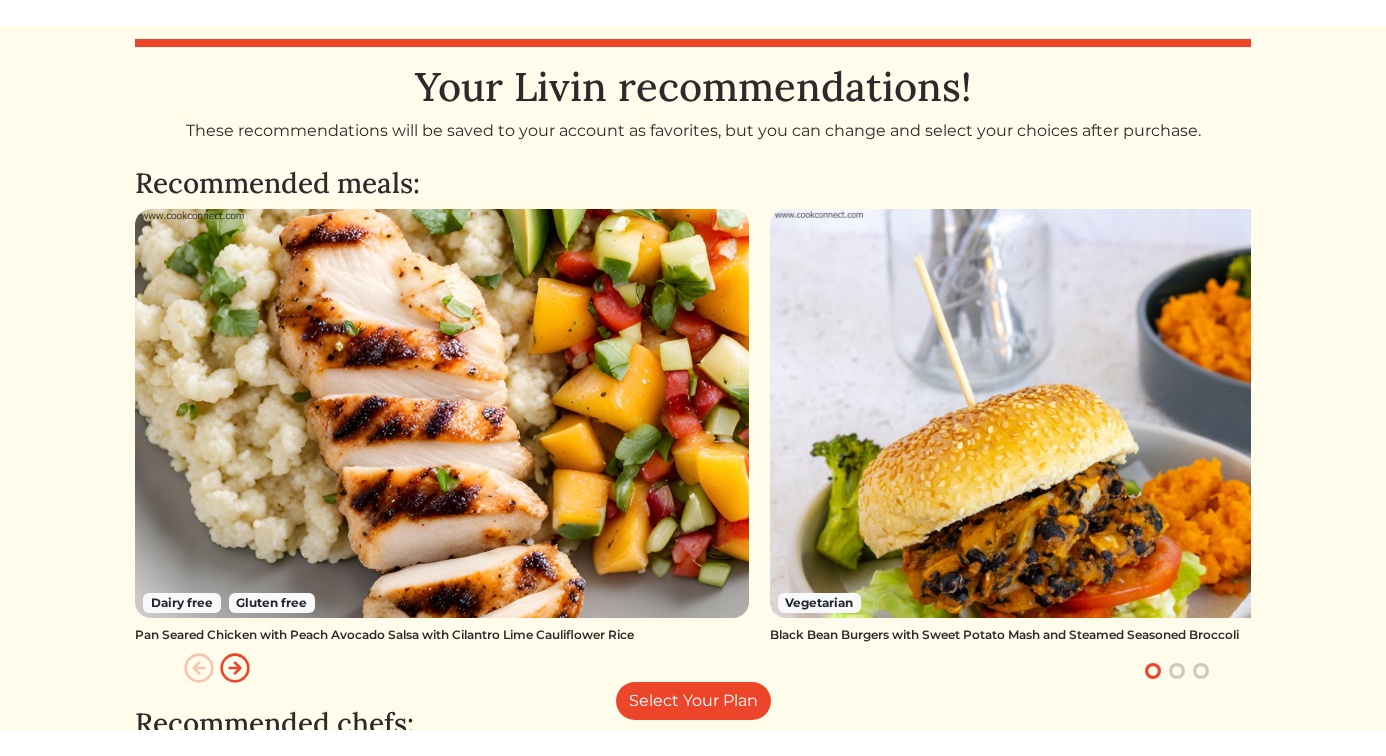scroll, scrollTop: 36, scrollLeft: 0, axis: vertical 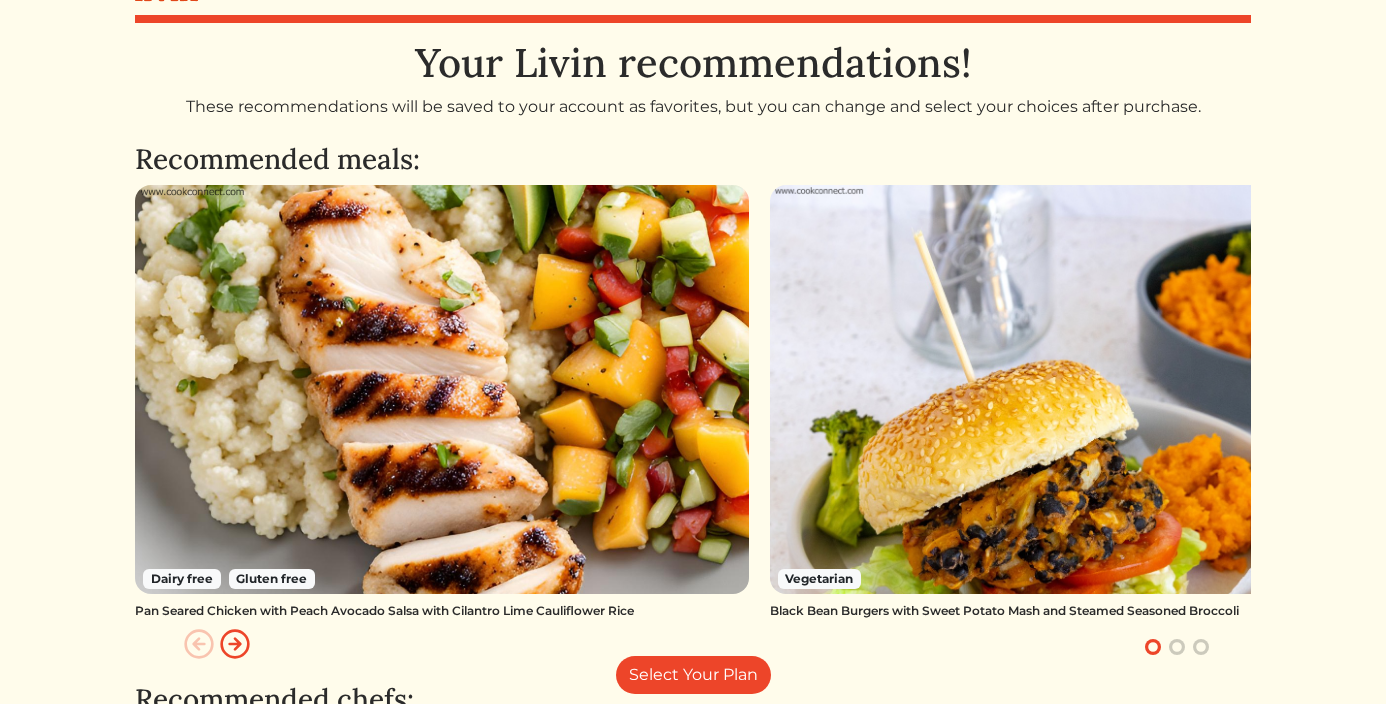 click on "These recommendations will be saved to your account as favorites, but you can change and select your choices after purchase." at bounding box center [693, 107] 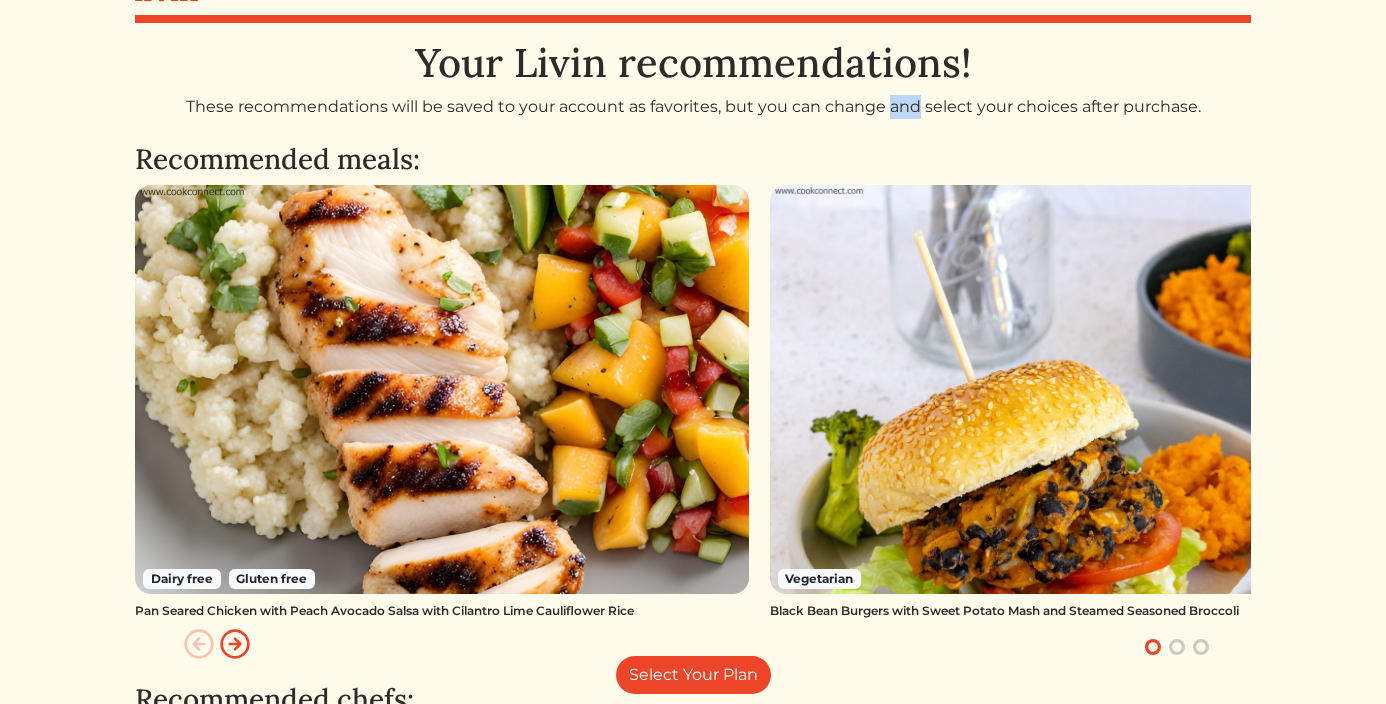 click on "These recommendations will be saved to your account as favorites, but you can change and select your choices after purchase." at bounding box center [693, 107] 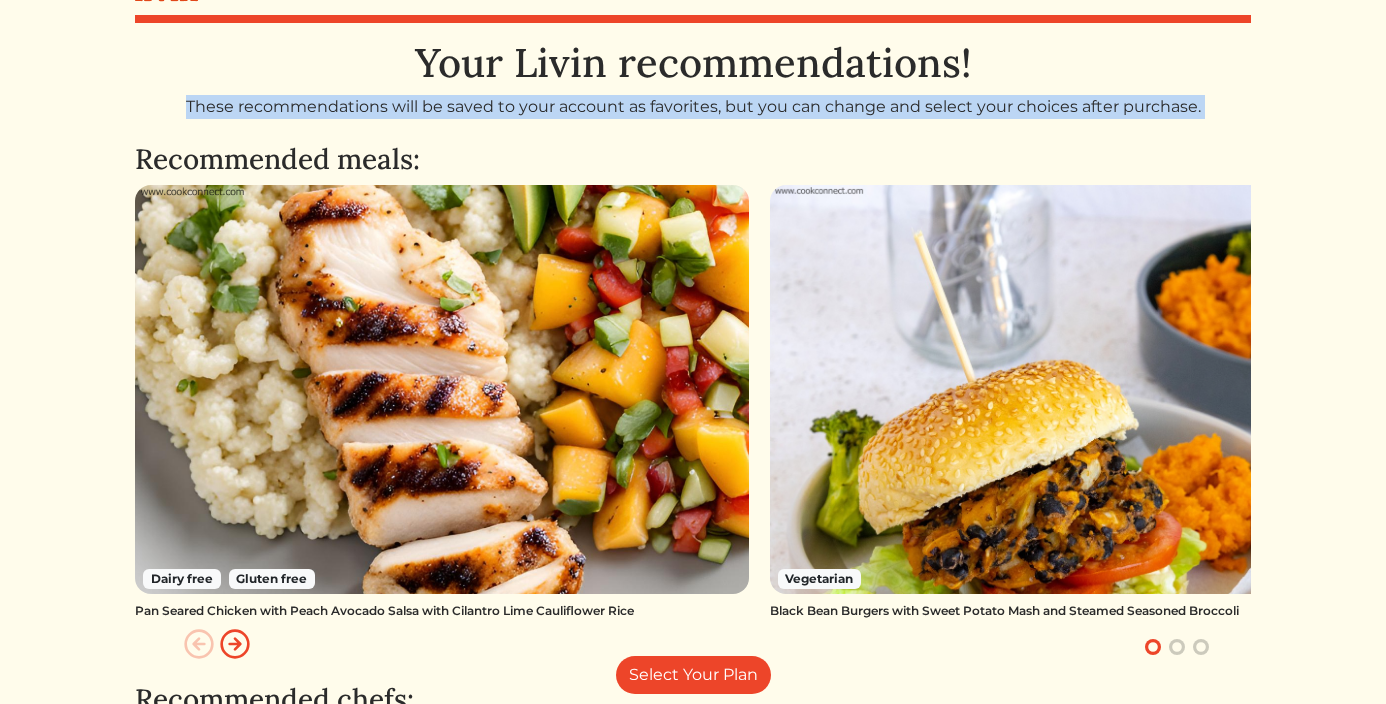 click on "These recommendations will be saved to your account as favorites, but you can change and select your choices after purchase." at bounding box center [693, 107] 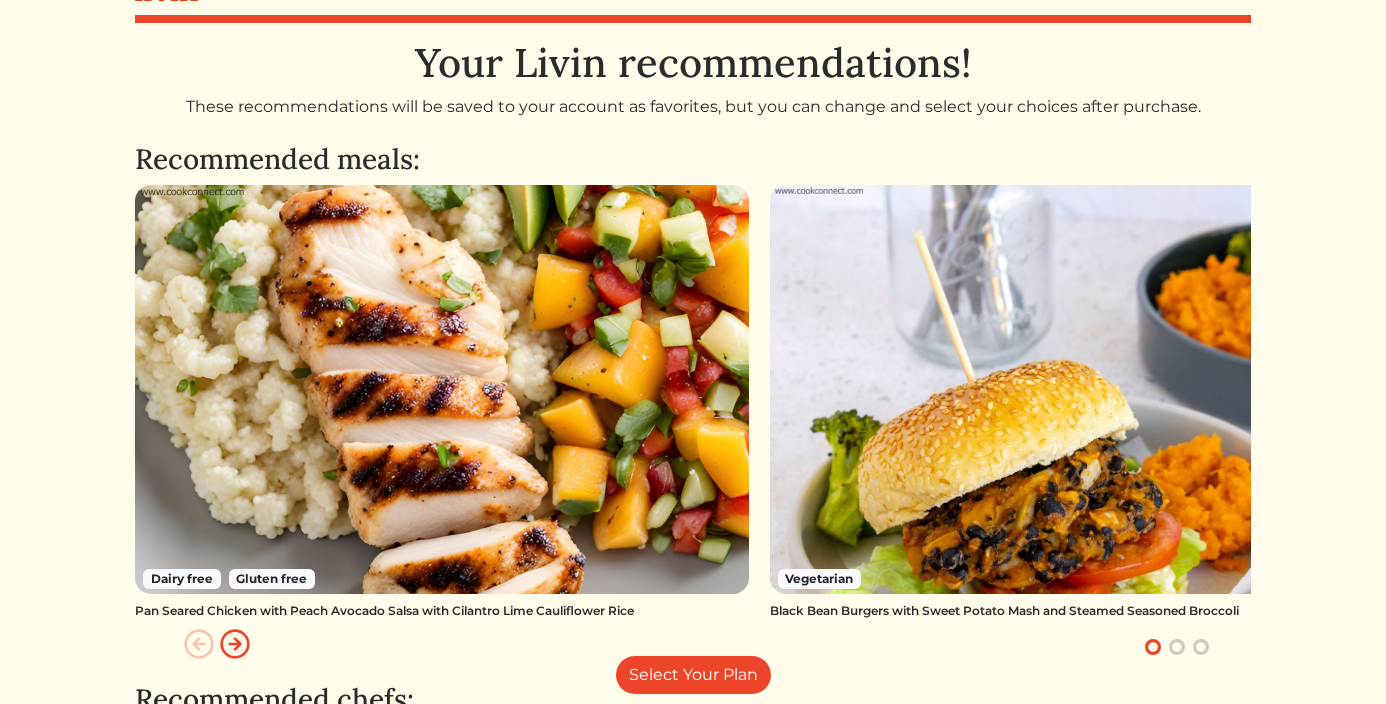 click on "These recommendations will be saved to your account as favorites, but you can change and select your choices after purchase." at bounding box center (693, 107) 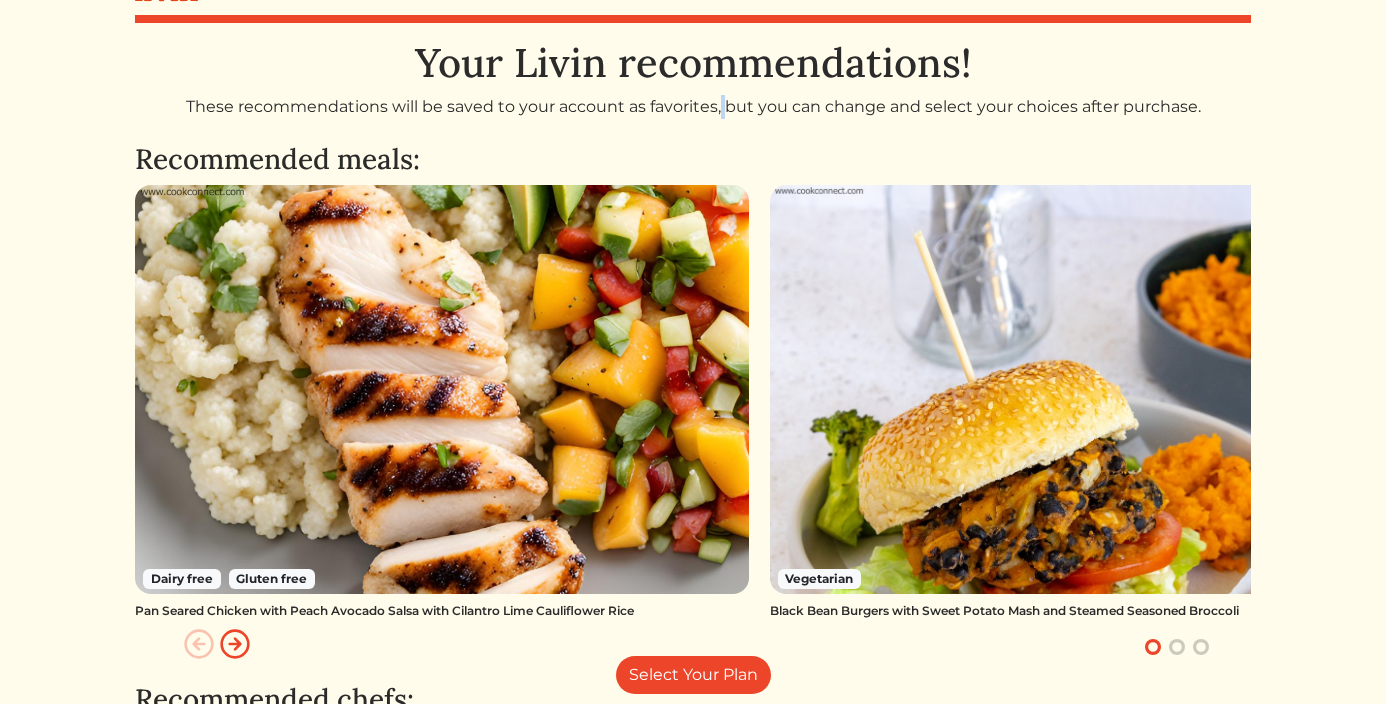 click on "These recommendations will be saved to your account as favorites, but you can change and select your choices after purchase." at bounding box center [693, 107] 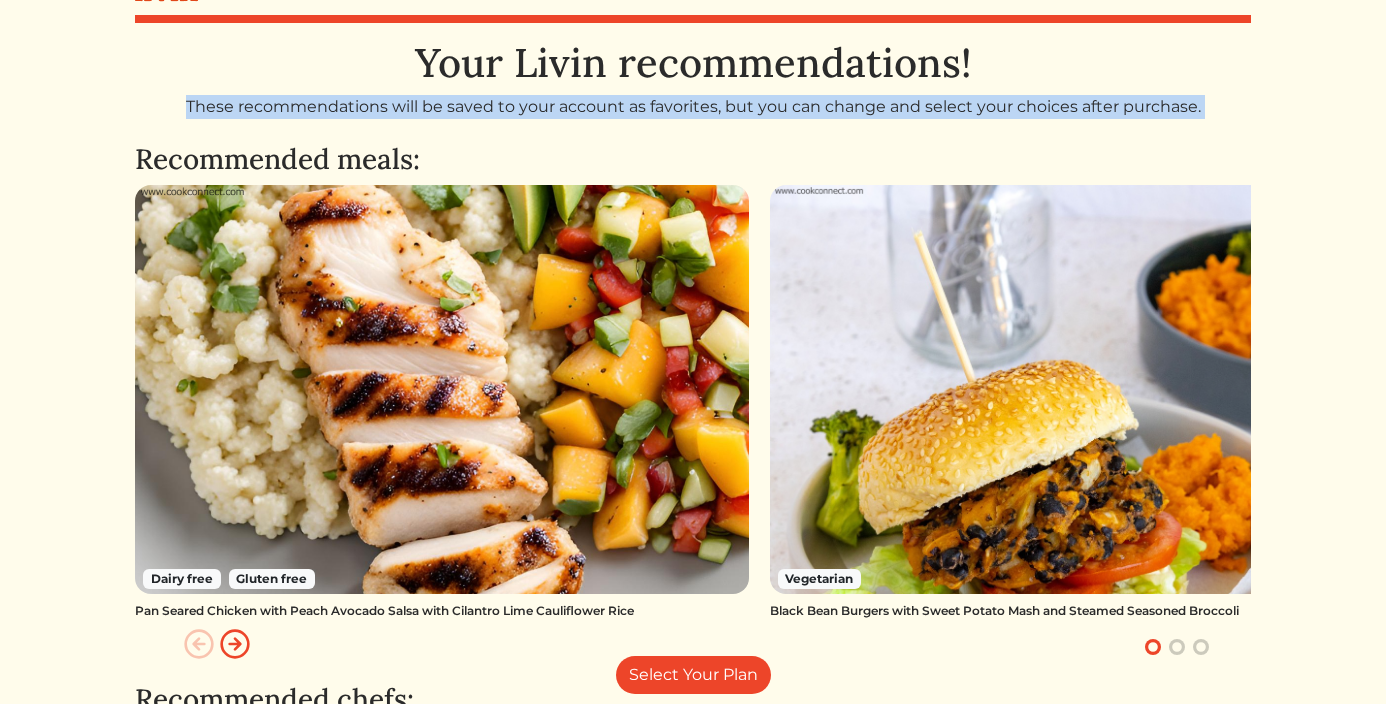 click on "These recommendations will be saved to your account as favorites, but you can change and select your choices after purchase." at bounding box center (693, 107) 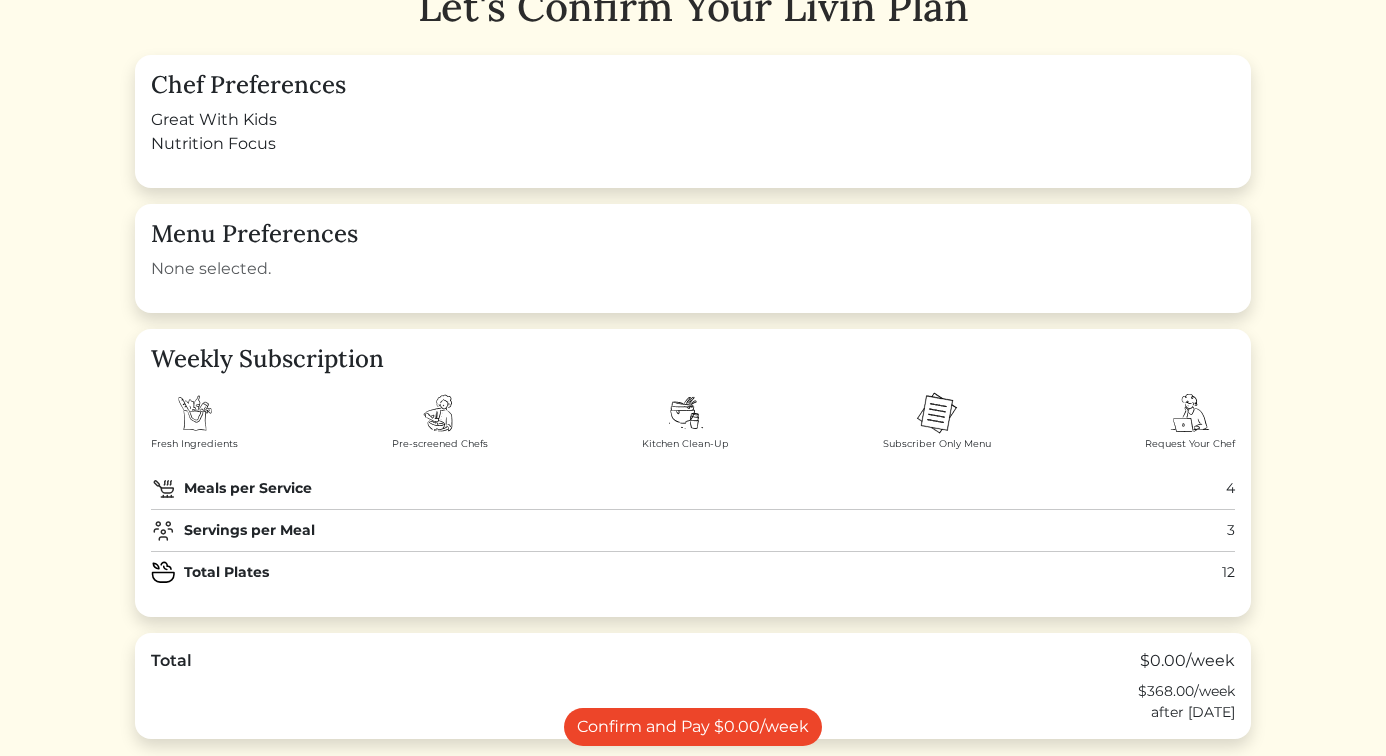 scroll, scrollTop: 236, scrollLeft: 0, axis: vertical 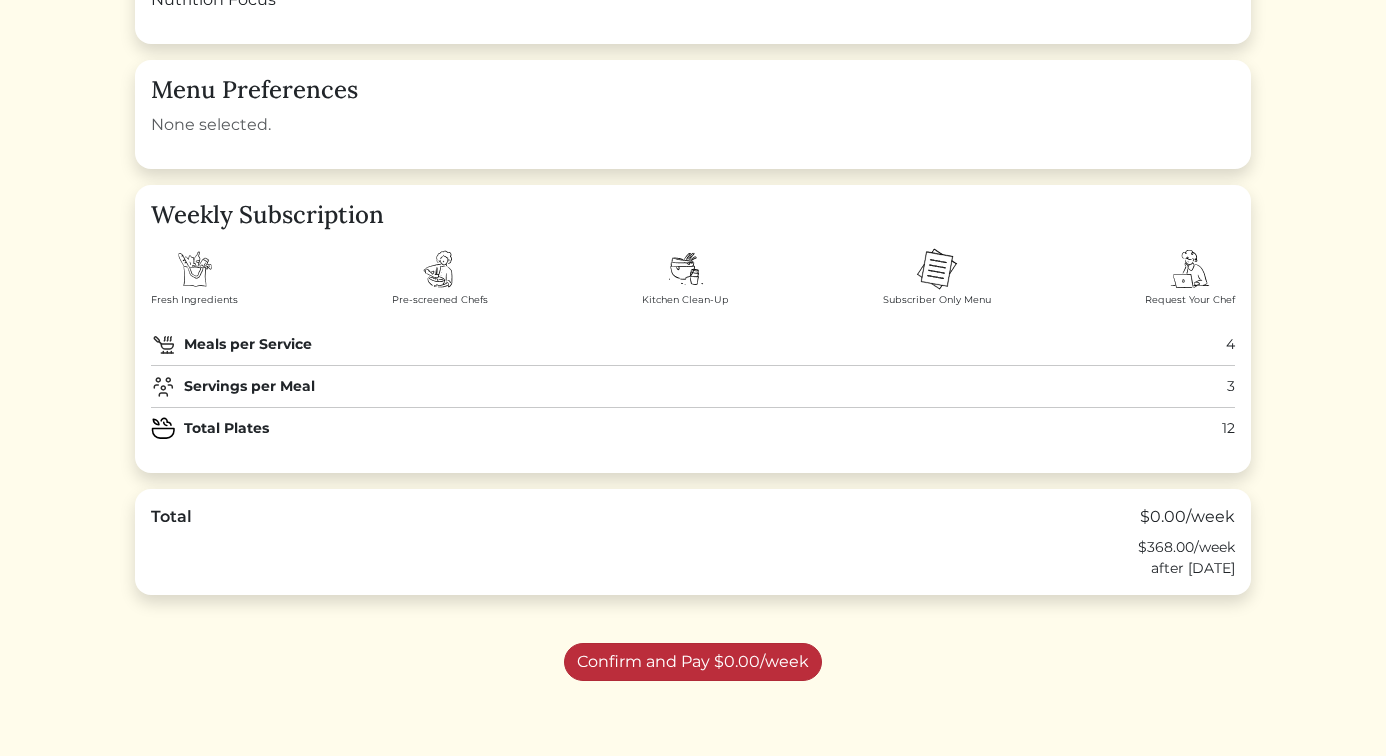 click on "Confirm and Pay $0.00/week" at bounding box center (693, 662) 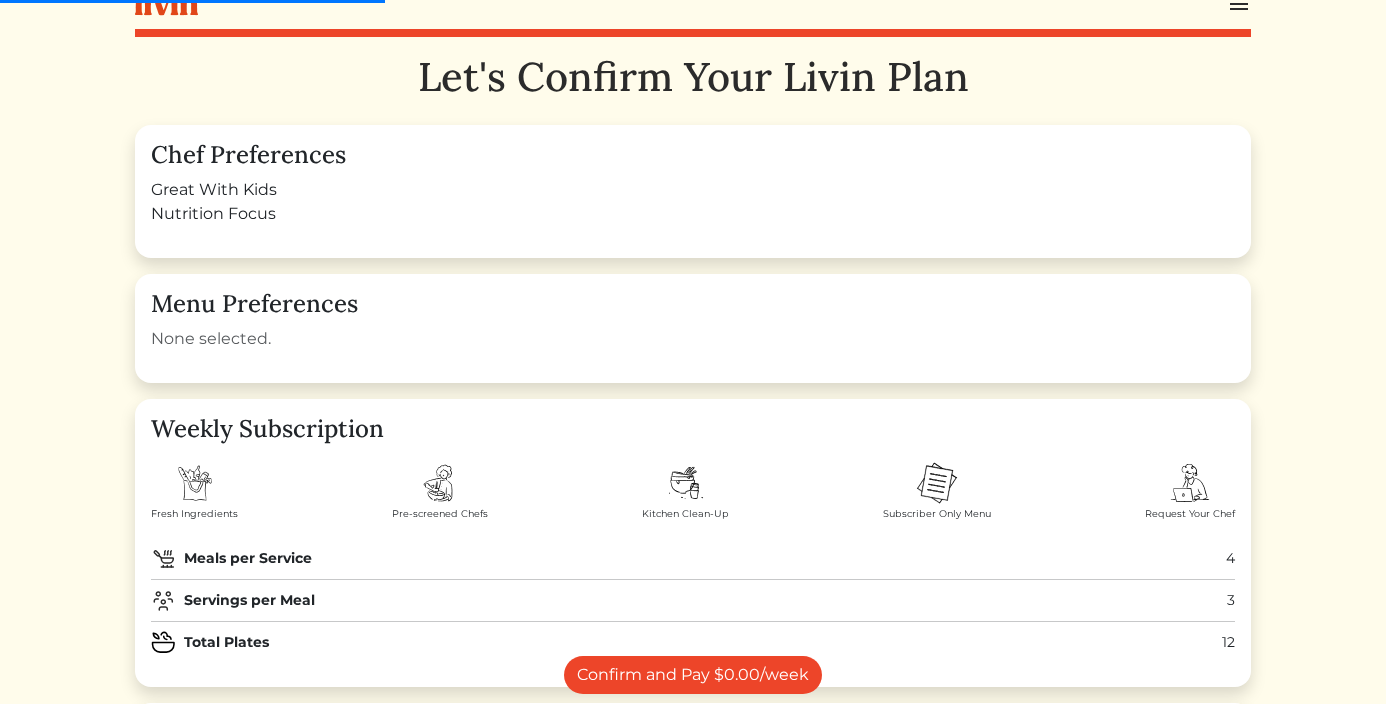 scroll, scrollTop: 0, scrollLeft: 0, axis: both 